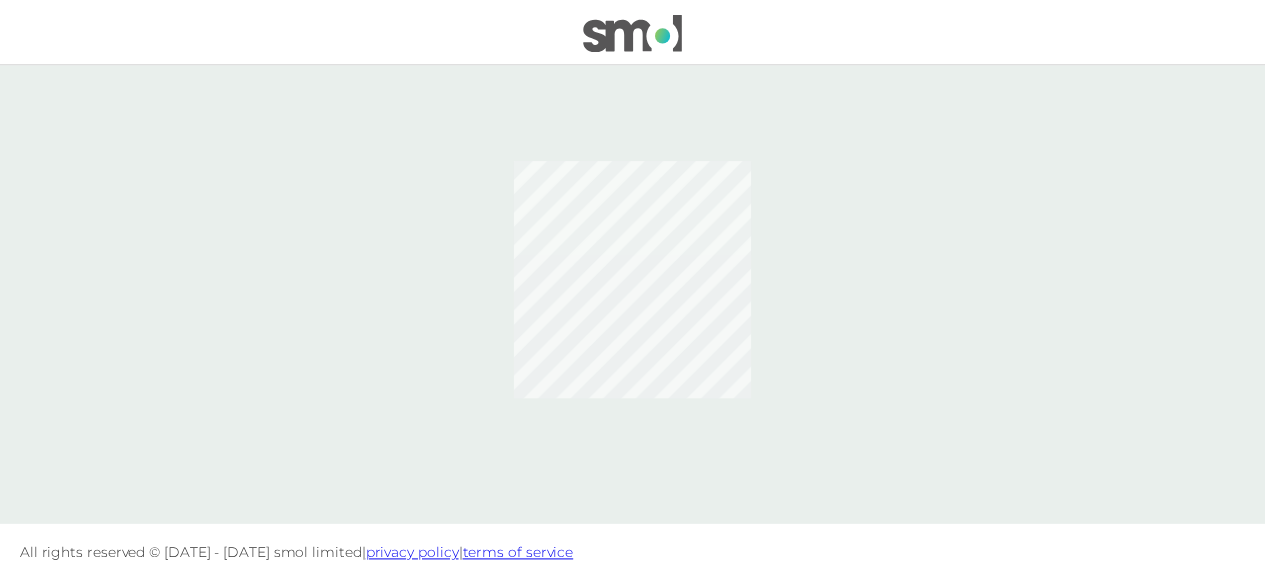 scroll, scrollTop: 0, scrollLeft: 0, axis: both 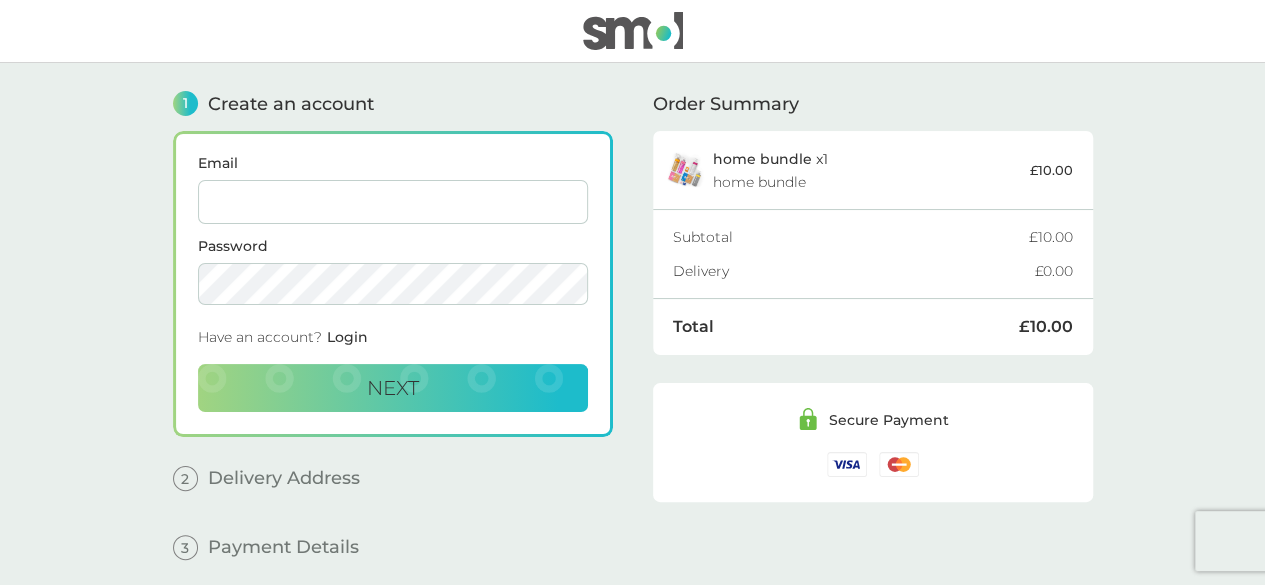 click on "Email" at bounding box center (393, 190) 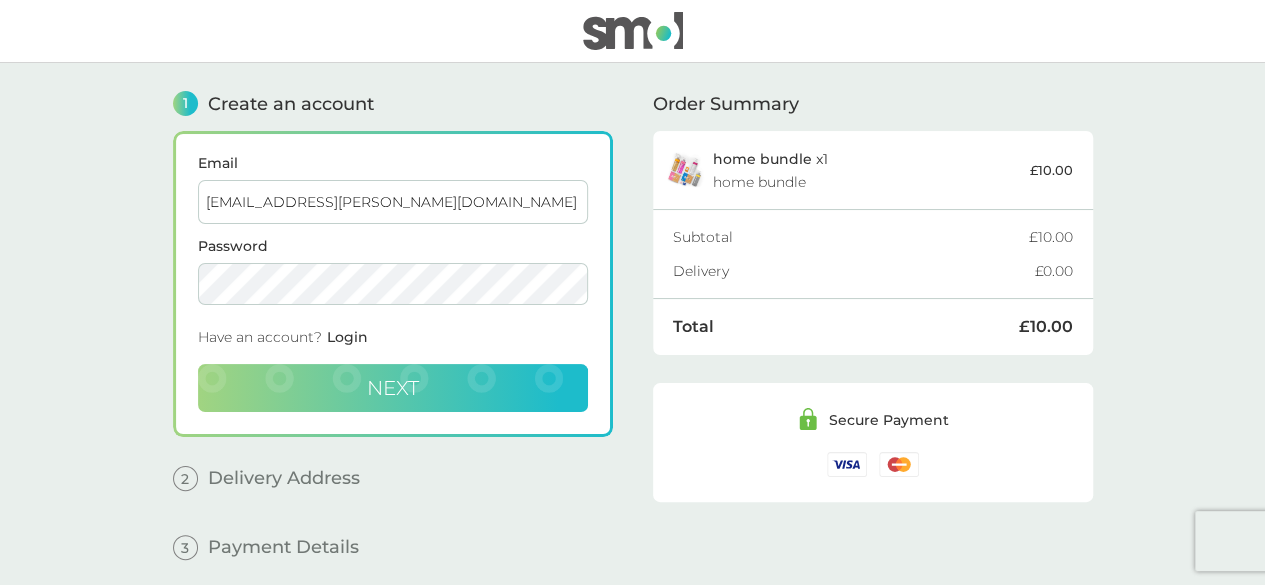 click on "Next" at bounding box center (393, 388) 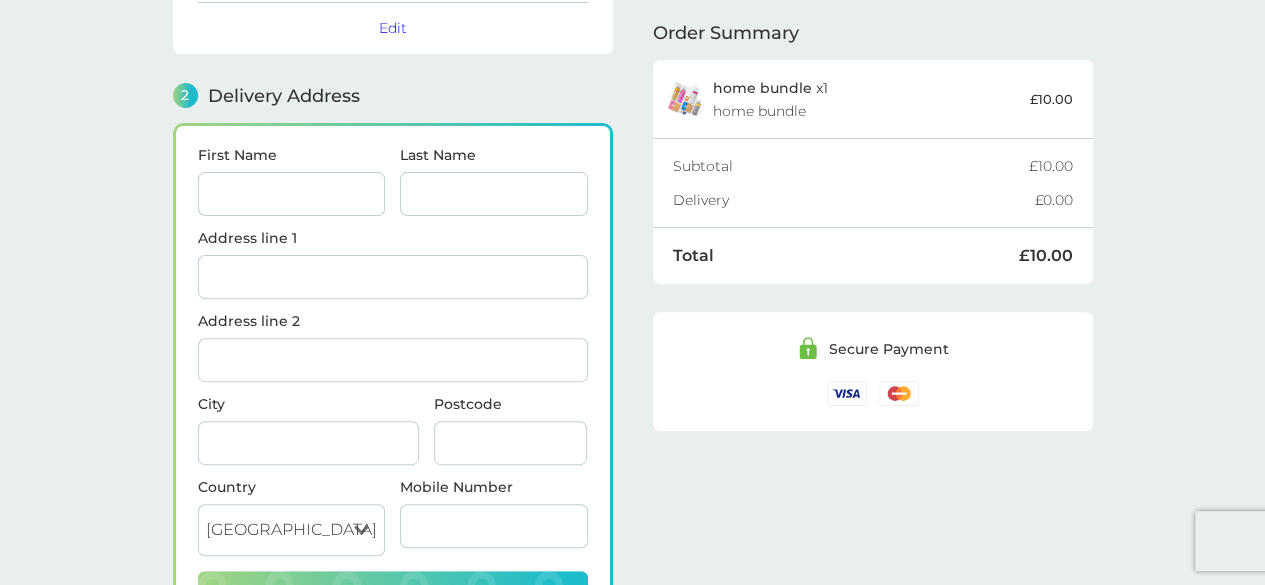scroll, scrollTop: 244, scrollLeft: 0, axis: vertical 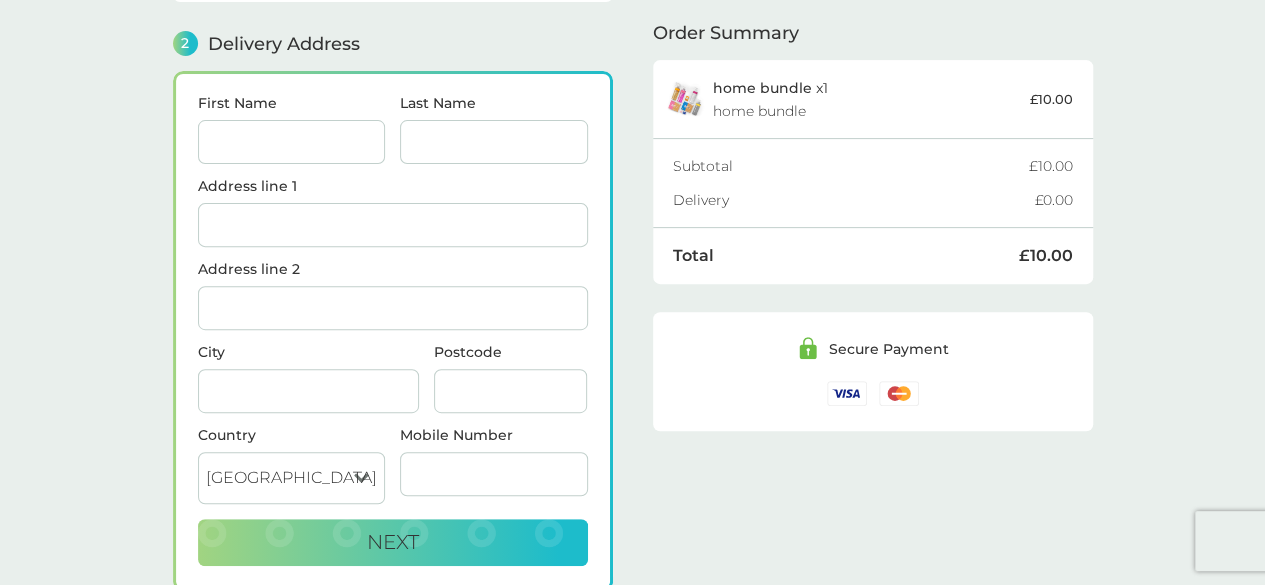 click on "First Name" at bounding box center [292, 142] 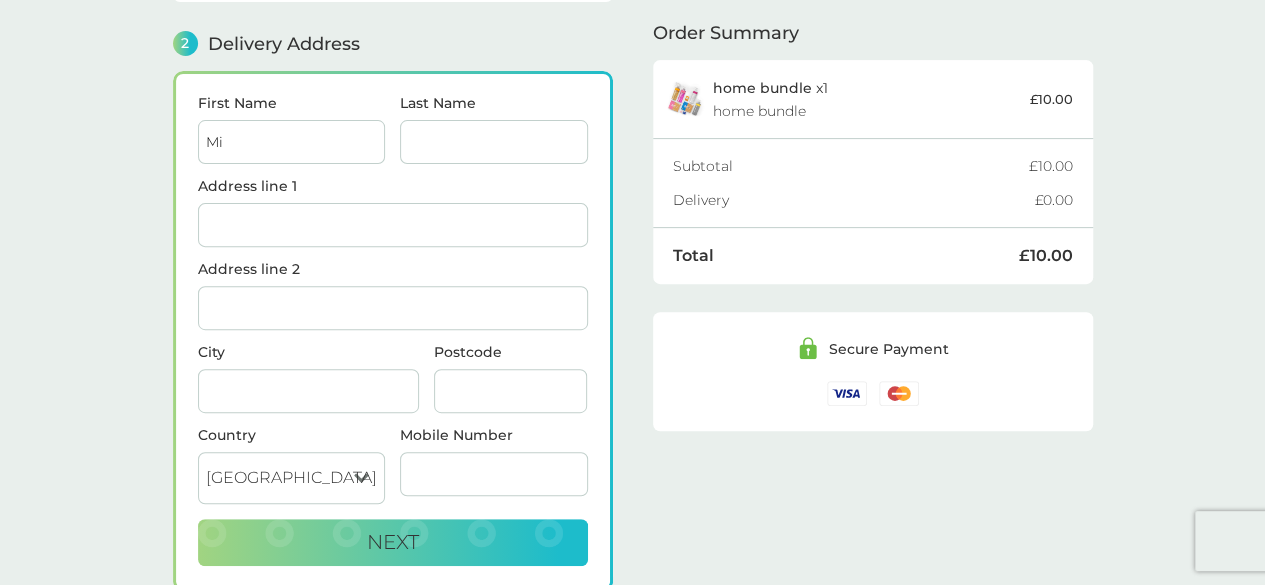 type on "Mia" 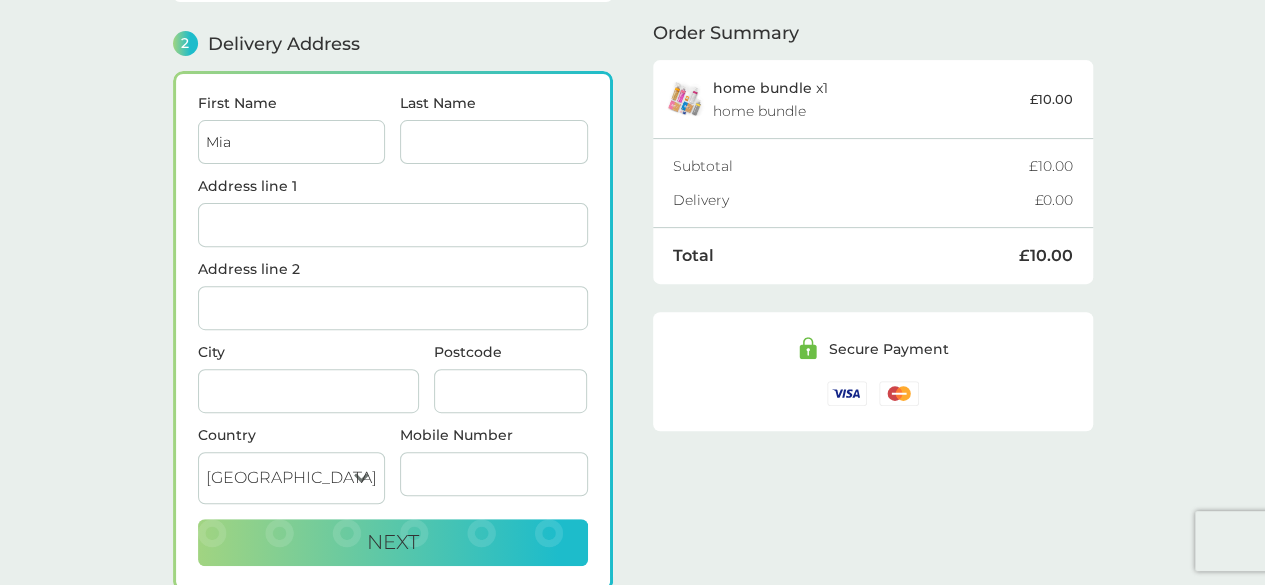 type on "Connor" 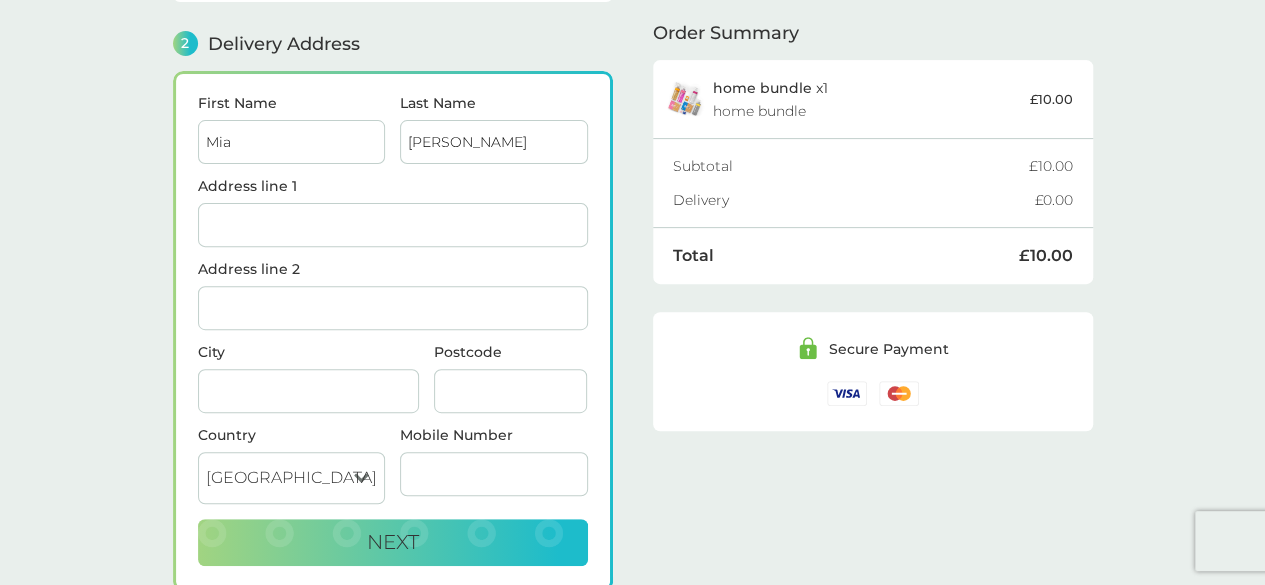 type on "54 Augustus Road" 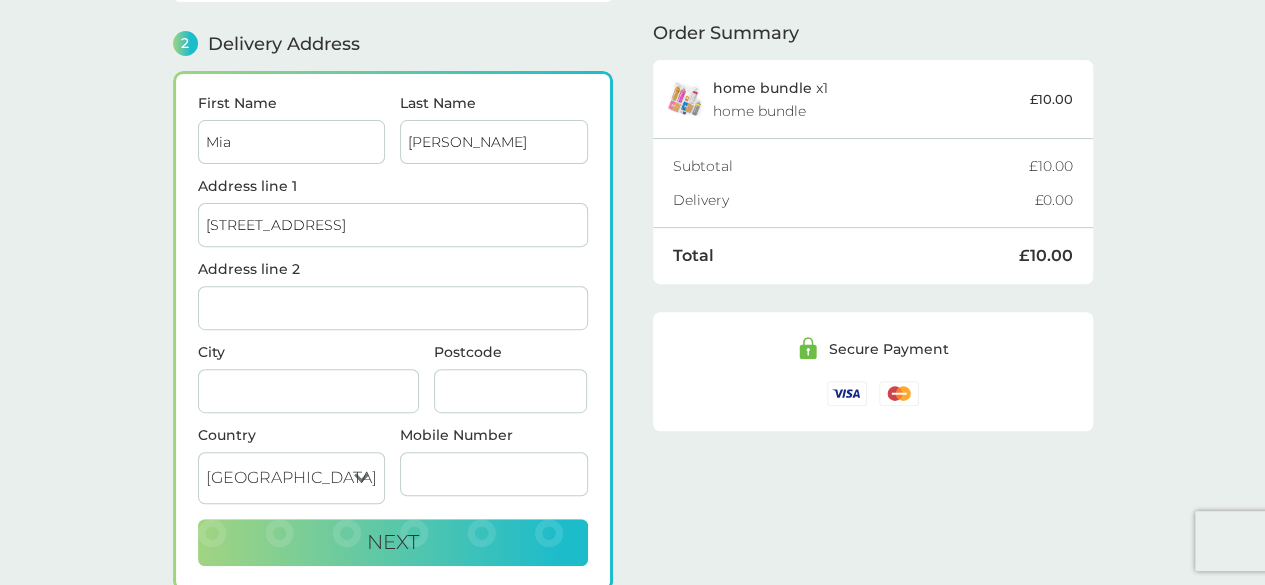 type on "Sw19 6lz" 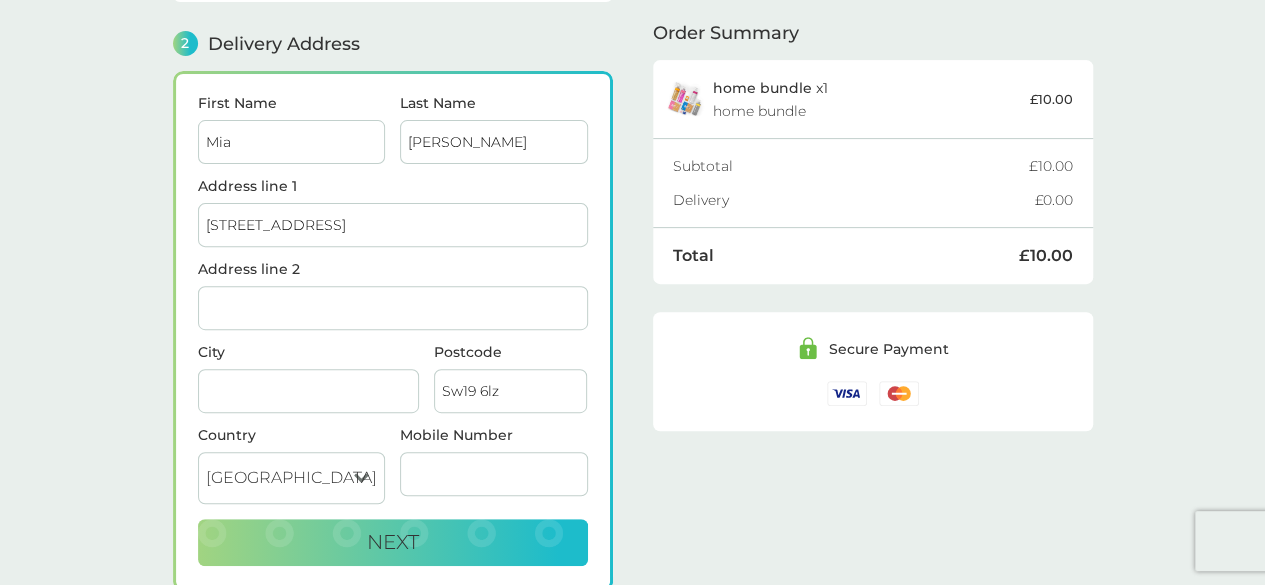 type on "07542536106" 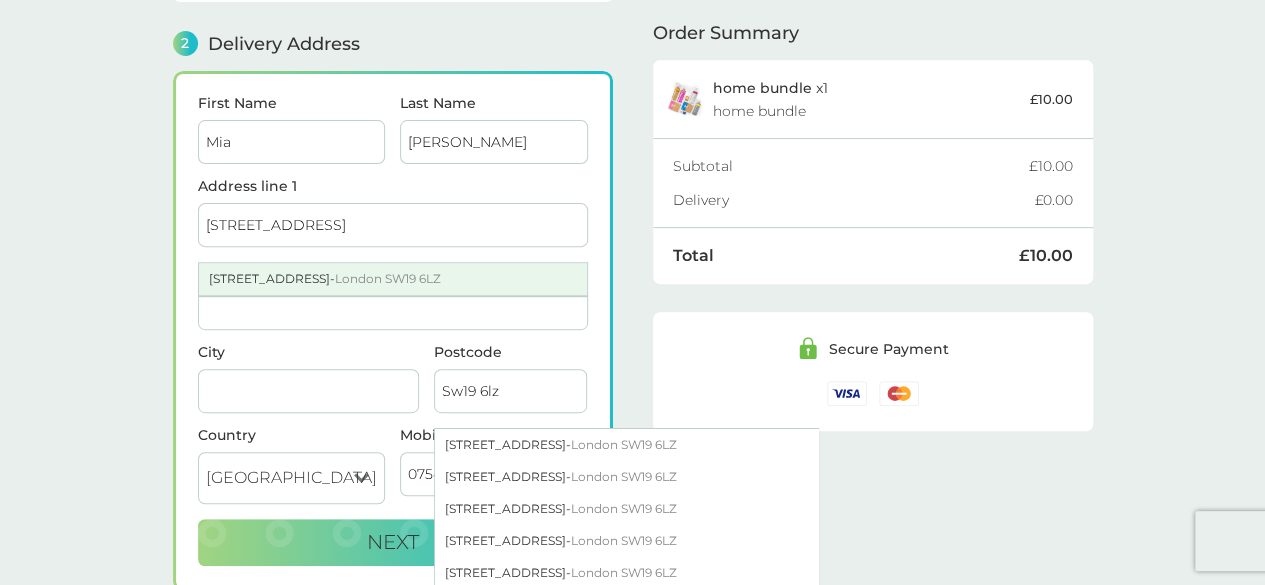 type on "Mia" 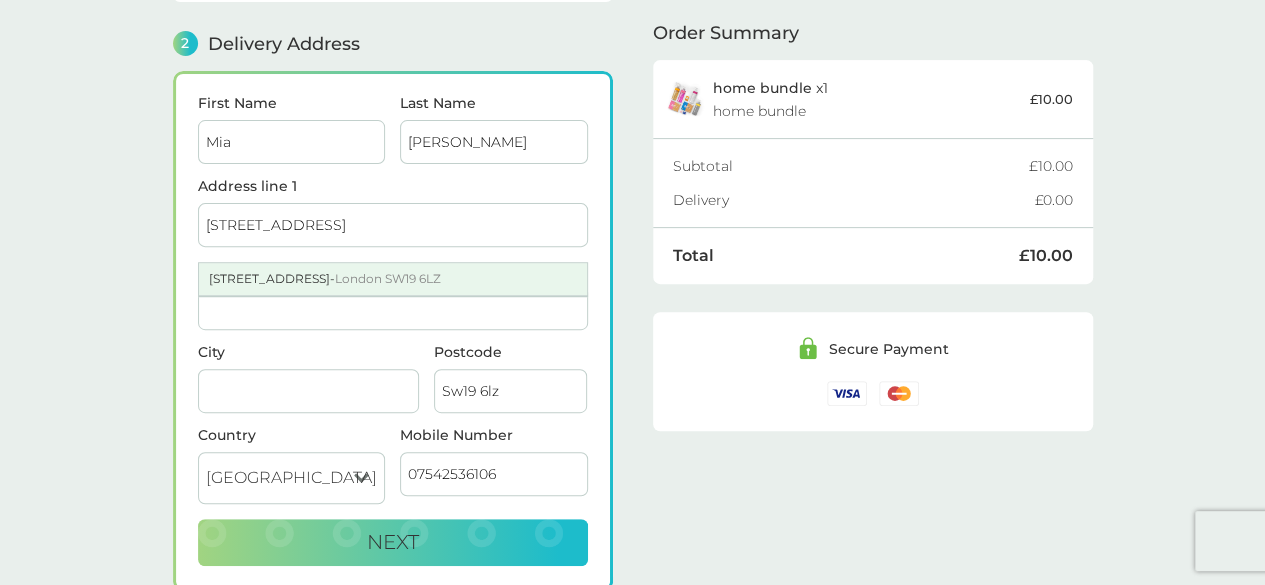 type on "London" 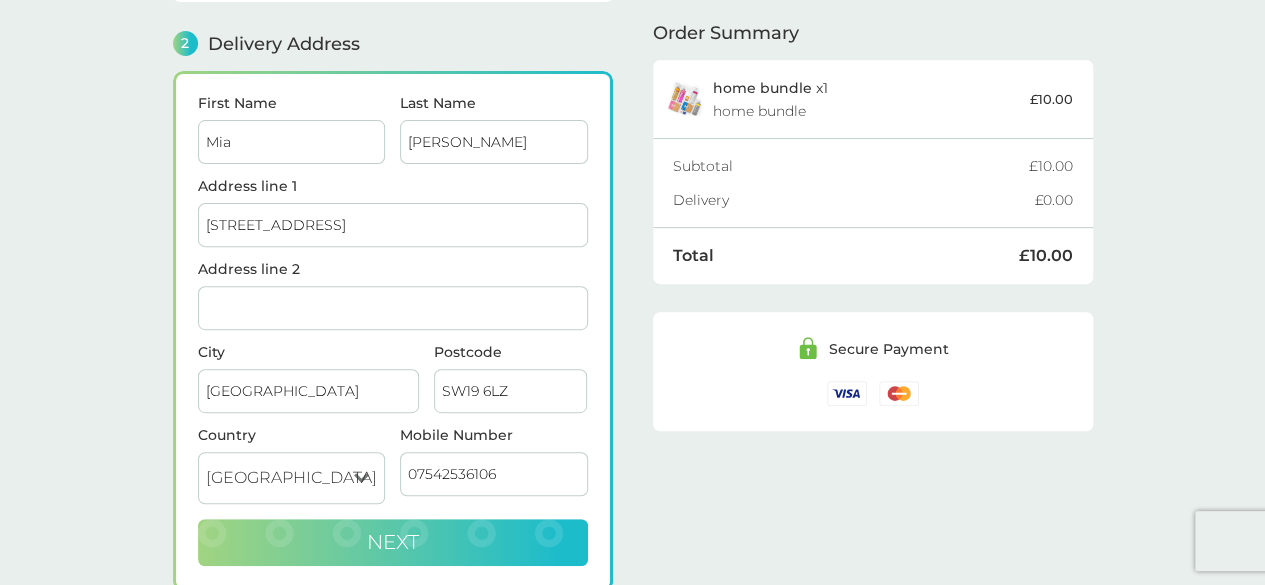 click on "Next" at bounding box center [393, 542] 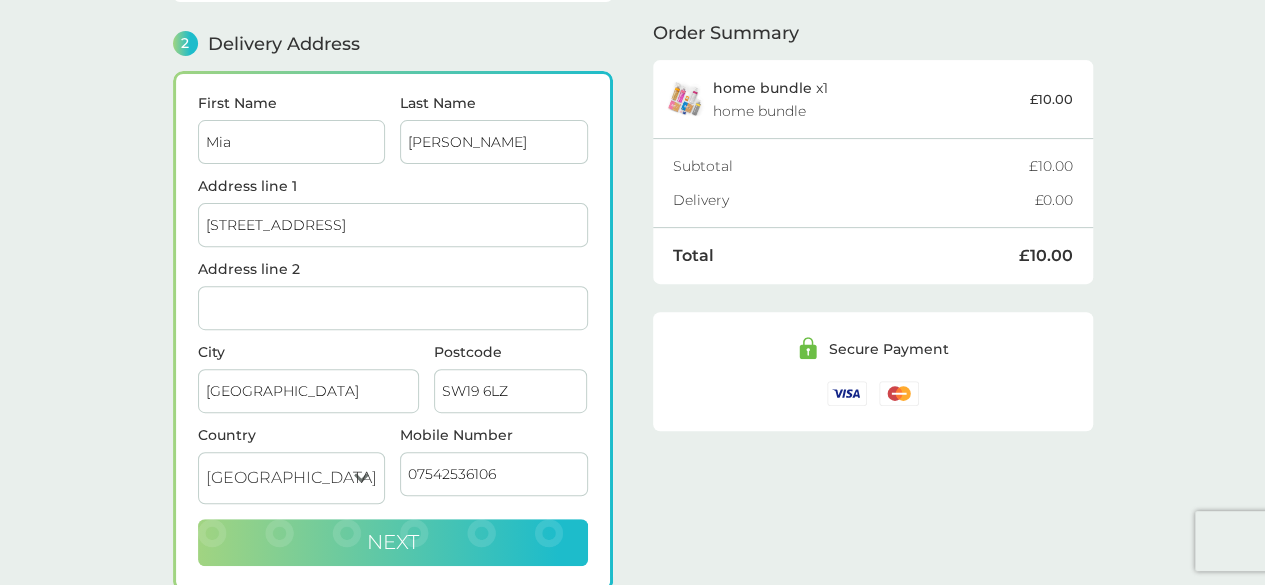 checkbox on "true" 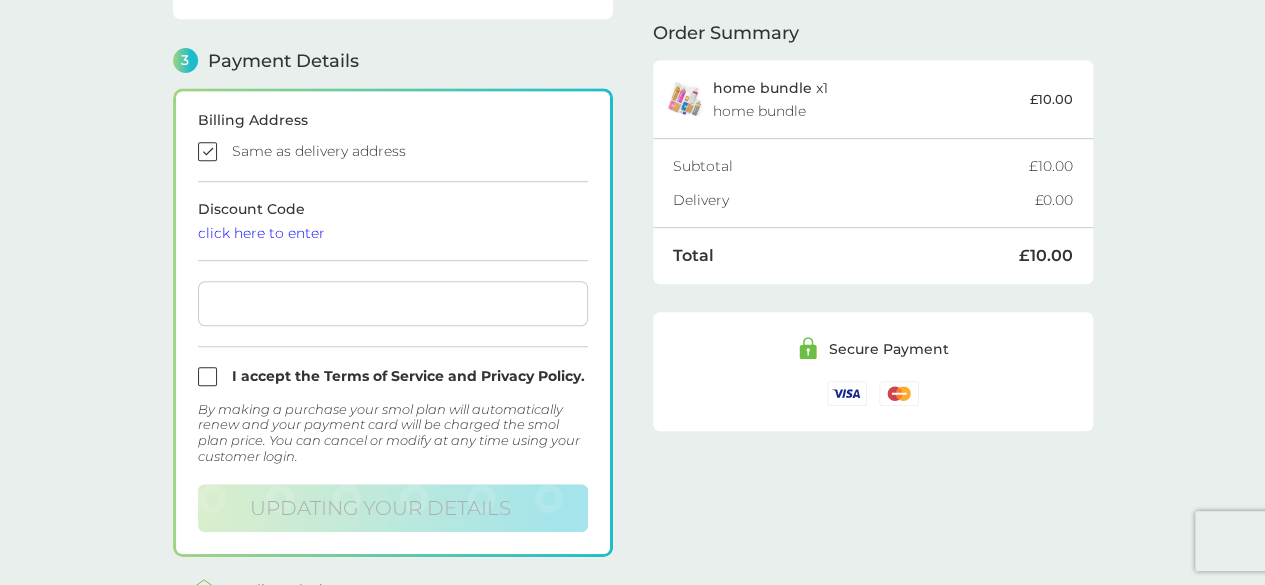 scroll, scrollTop: 550, scrollLeft: 0, axis: vertical 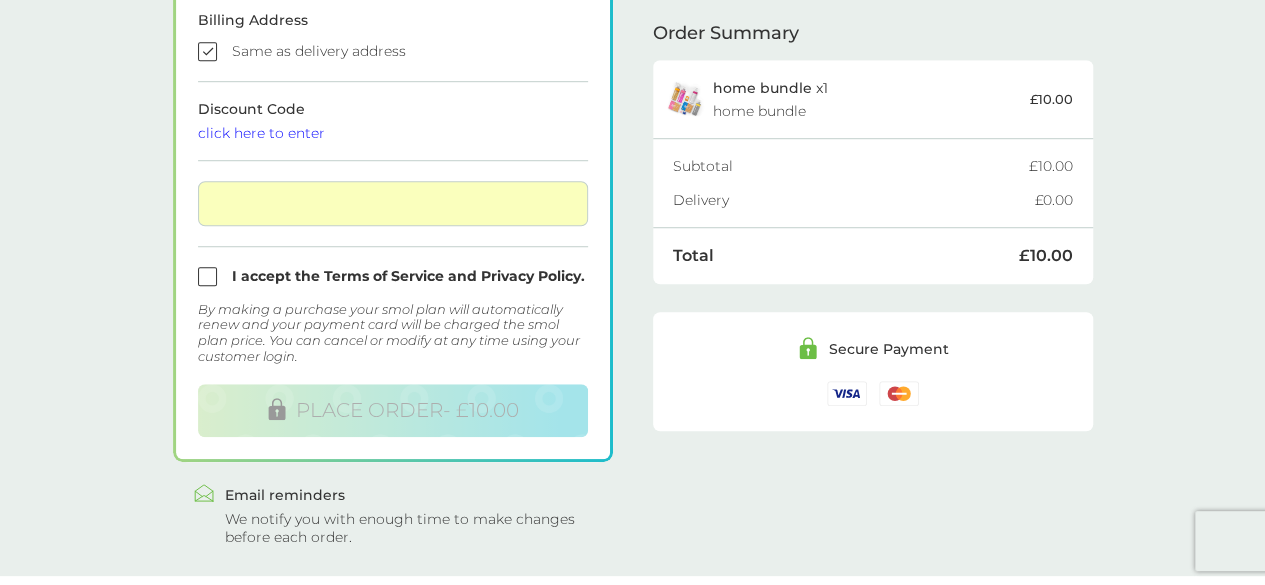 click at bounding box center [393, 276] 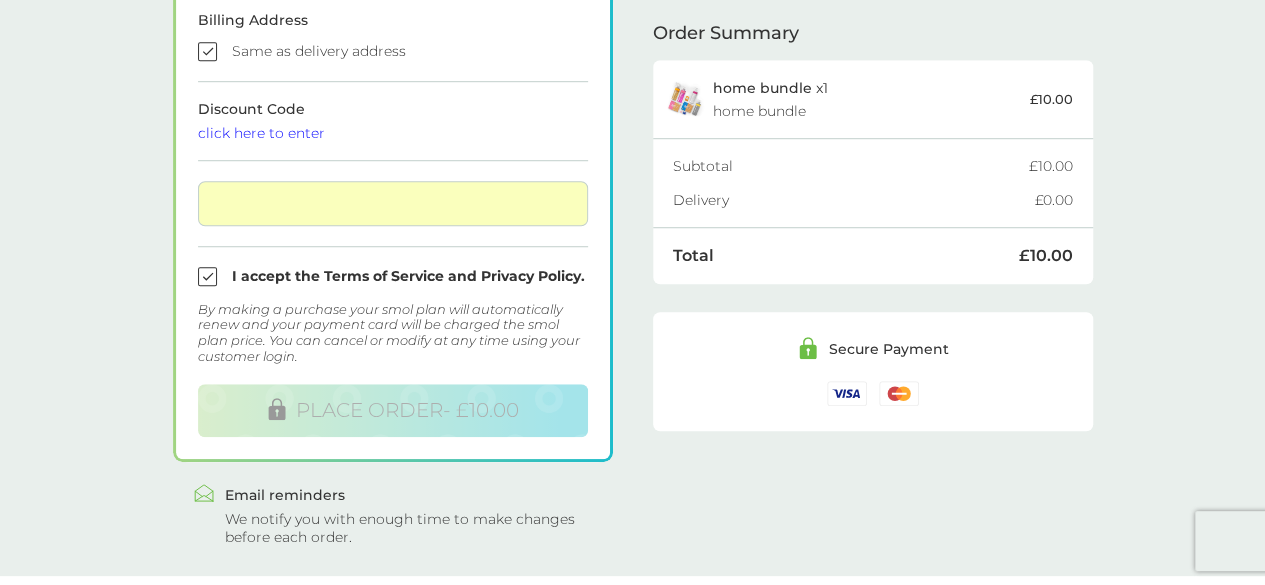 click on "By making a purchase your smol plan will automatically renew and your payment card will be charged the smol plan price. You can cancel or modify at any time using your customer login." at bounding box center [393, 333] 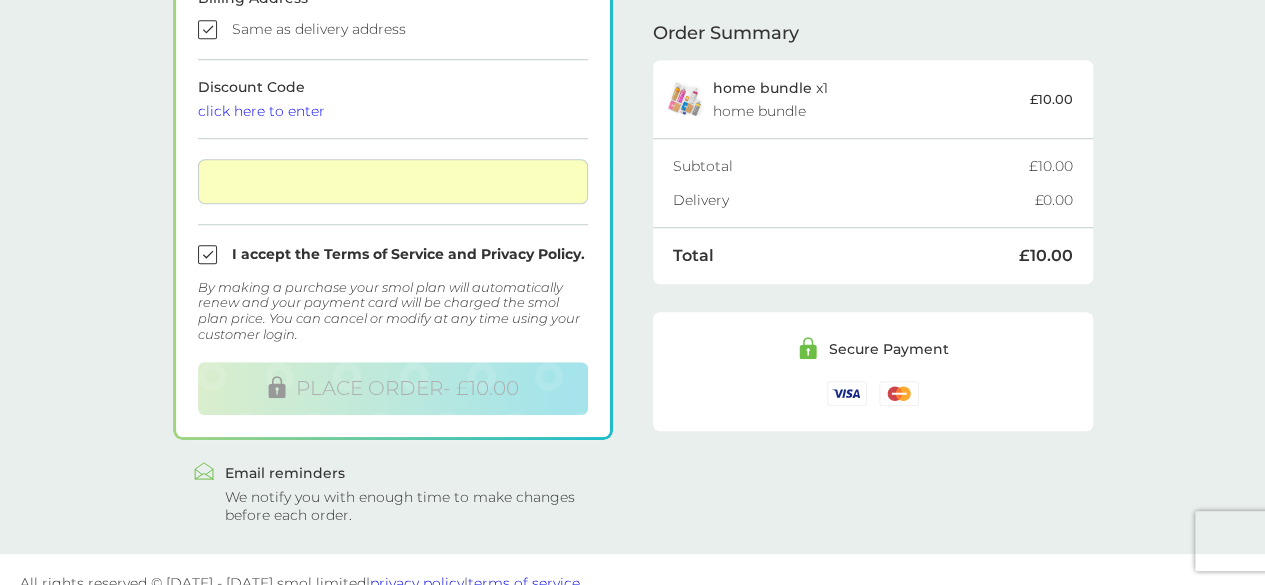 scroll, scrollTop: 658, scrollLeft: 0, axis: vertical 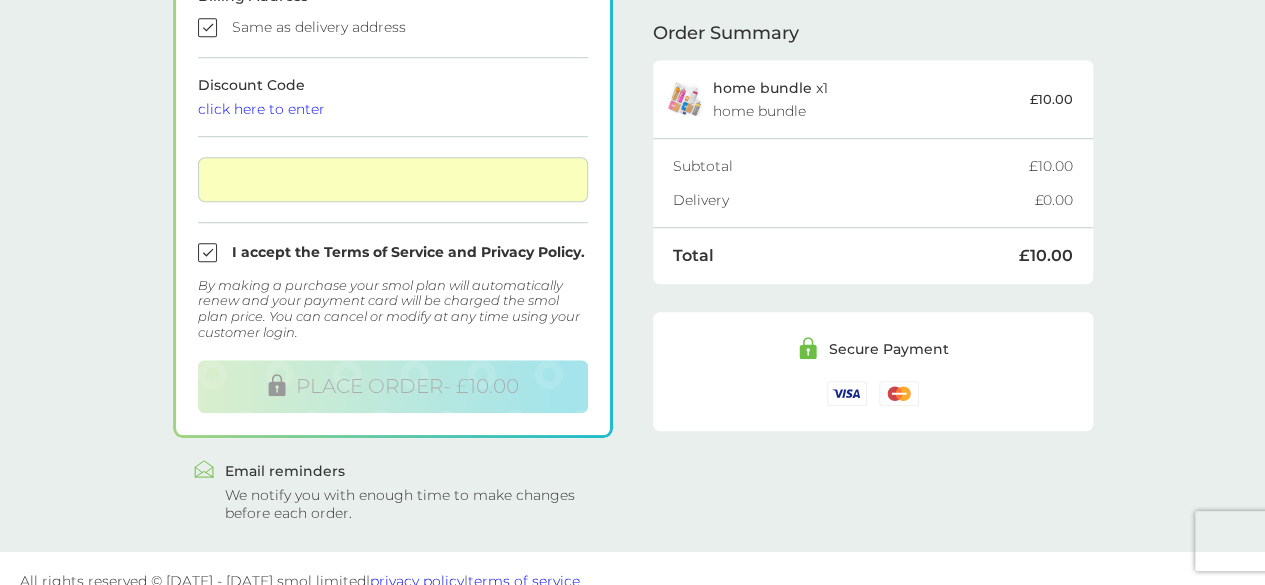 click on "By making a purchase your smol plan will automatically renew and your payment card will be charged the smol plan price. You can cancel or modify at any time using your customer login." at bounding box center (393, 309) 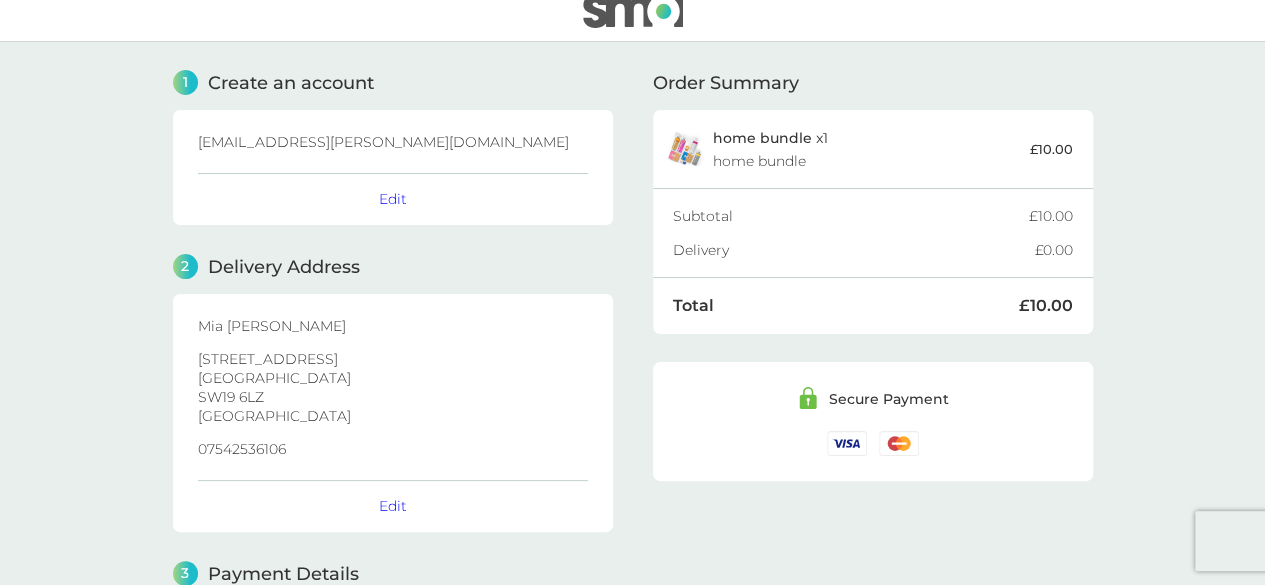 scroll, scrollTop: 20, scrollLeft: 0, axis: vertical 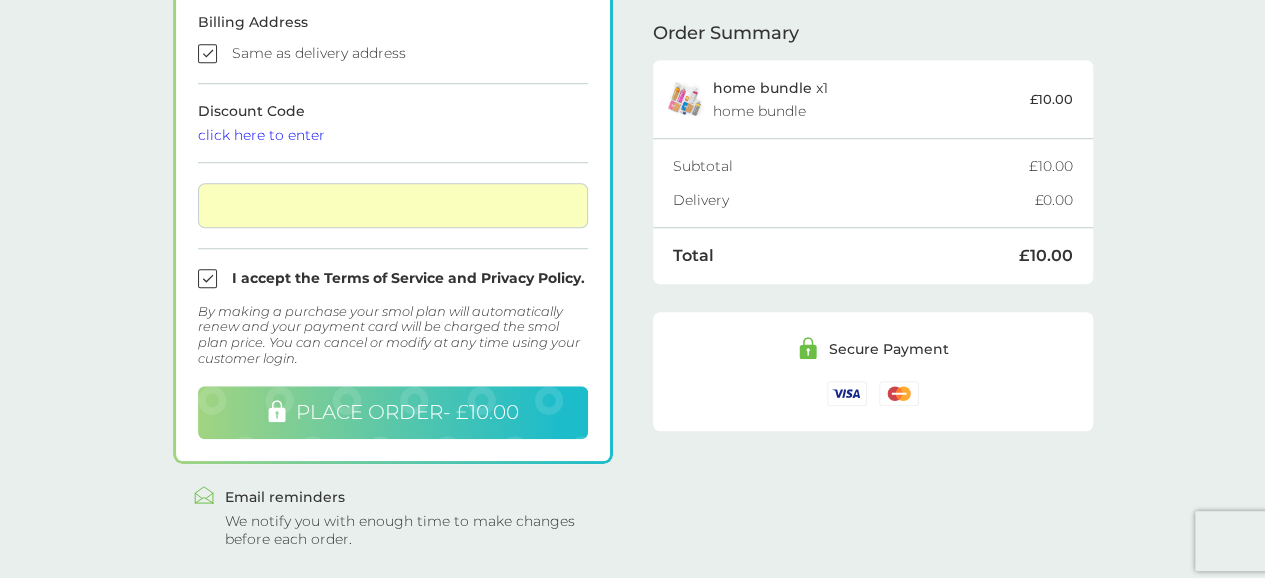 click on "PLACE ORDER  -   £10.00" at bounding box center (407, 412) 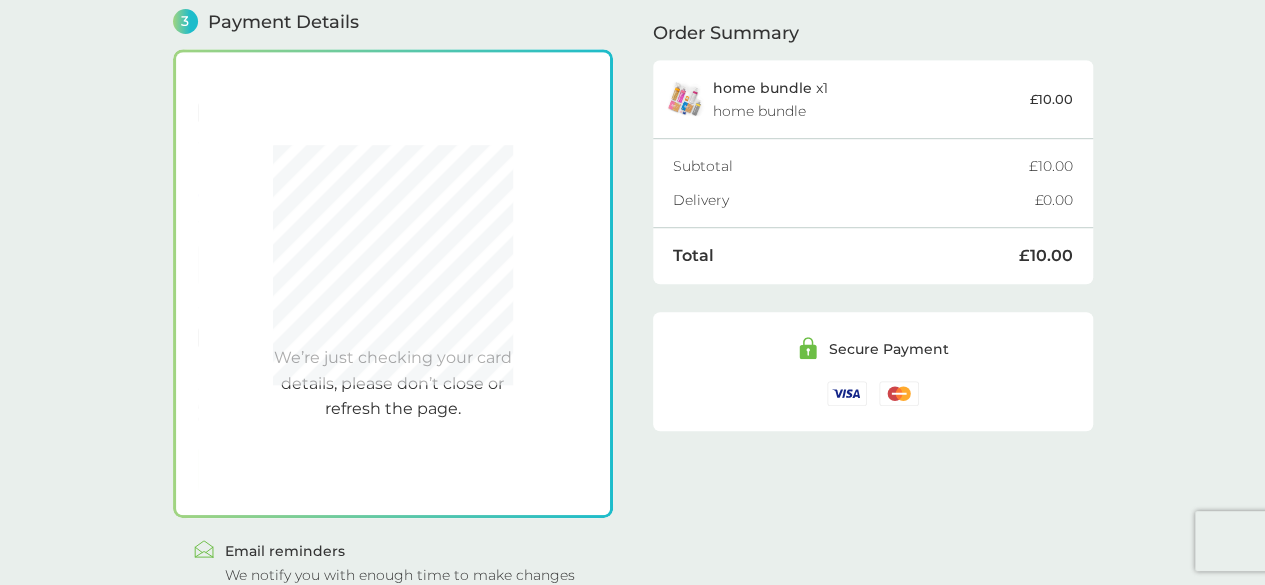 scroll, scrollTop: 550, scrollLeft: 0, axis: vertical 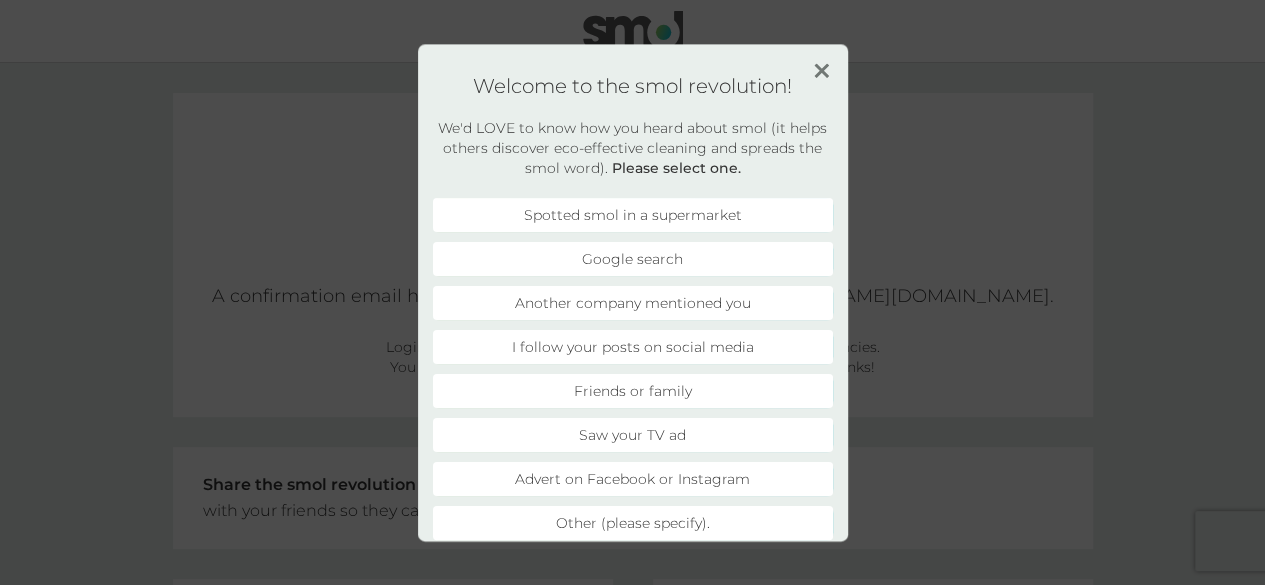 click on "Saw your TV ad" at bounding box center [633, 435] 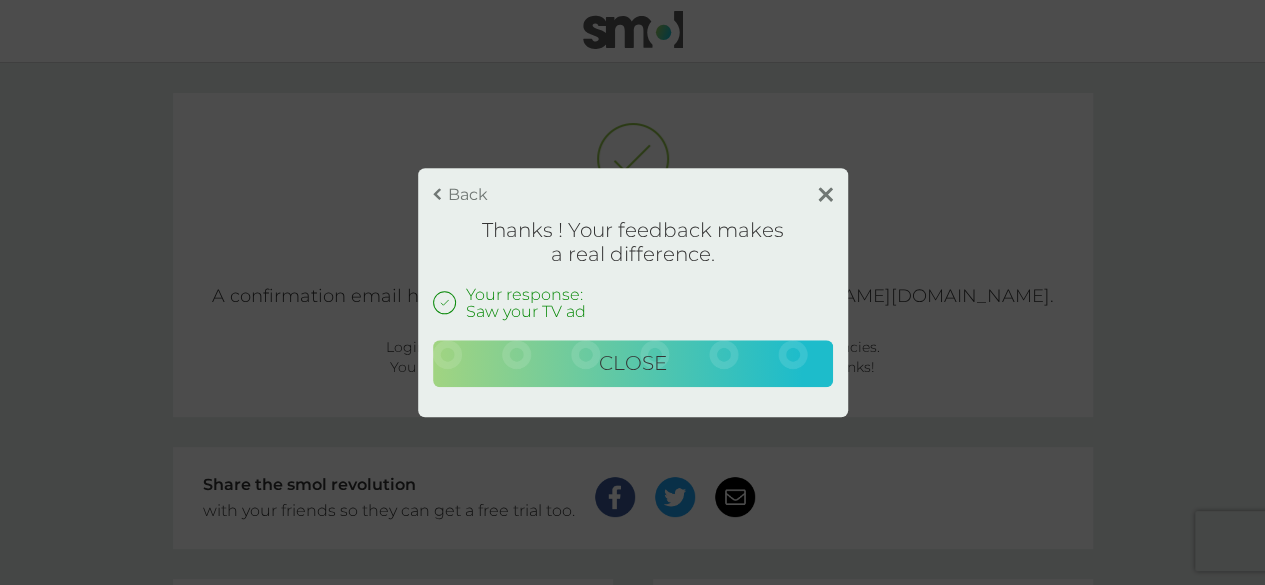 click at bounding box center [825, 194] 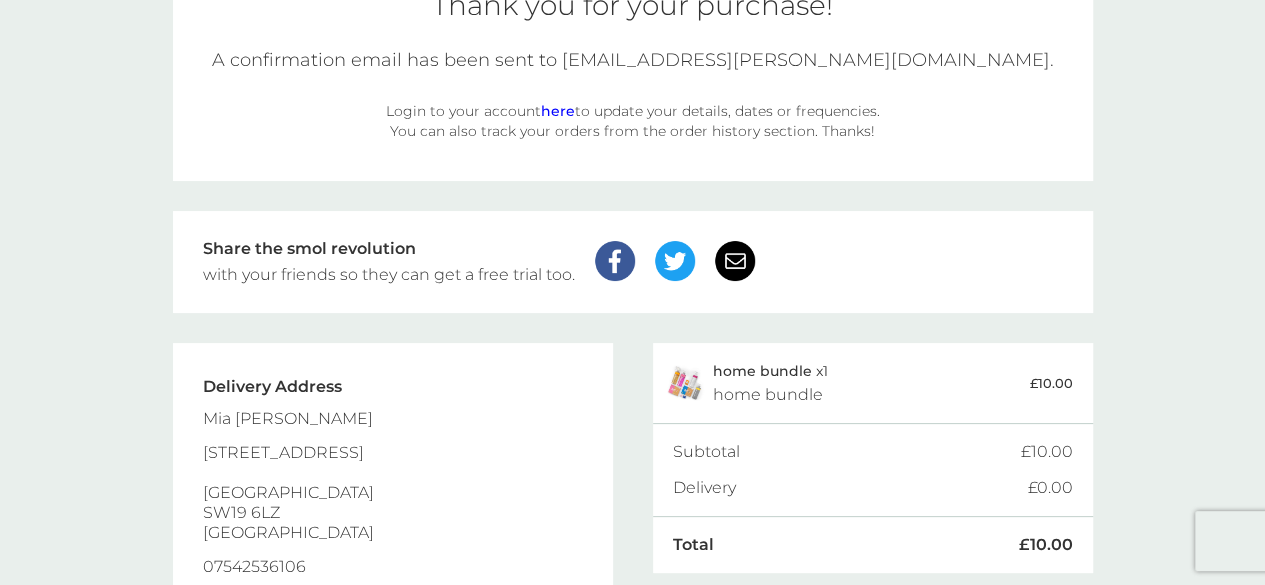 scroll, scrollTop: 234, scrollLeft: 0, axis: vertical 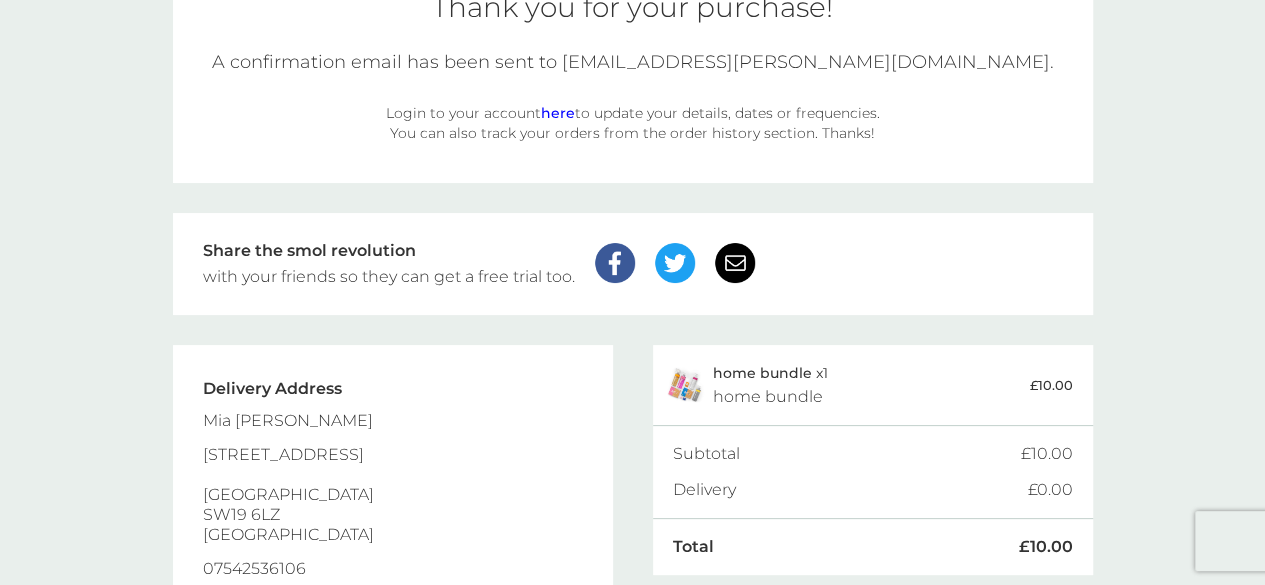 click on "here" at bounding box center (558, 113) 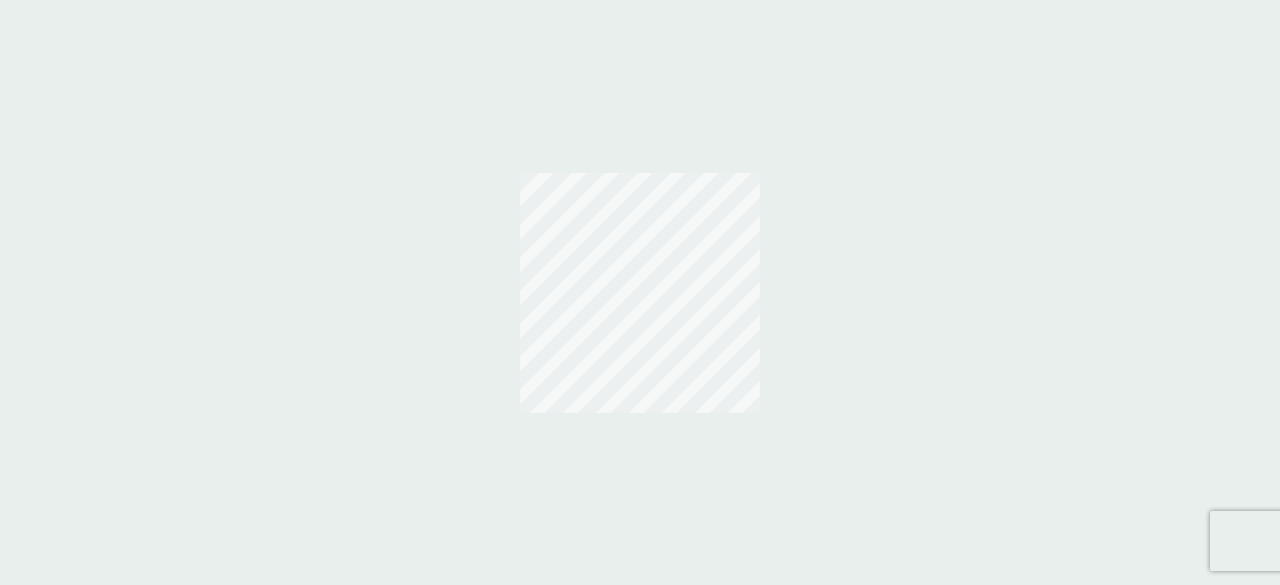 scroll, scrollTop: 0, scrollLeft: 0, axis: both 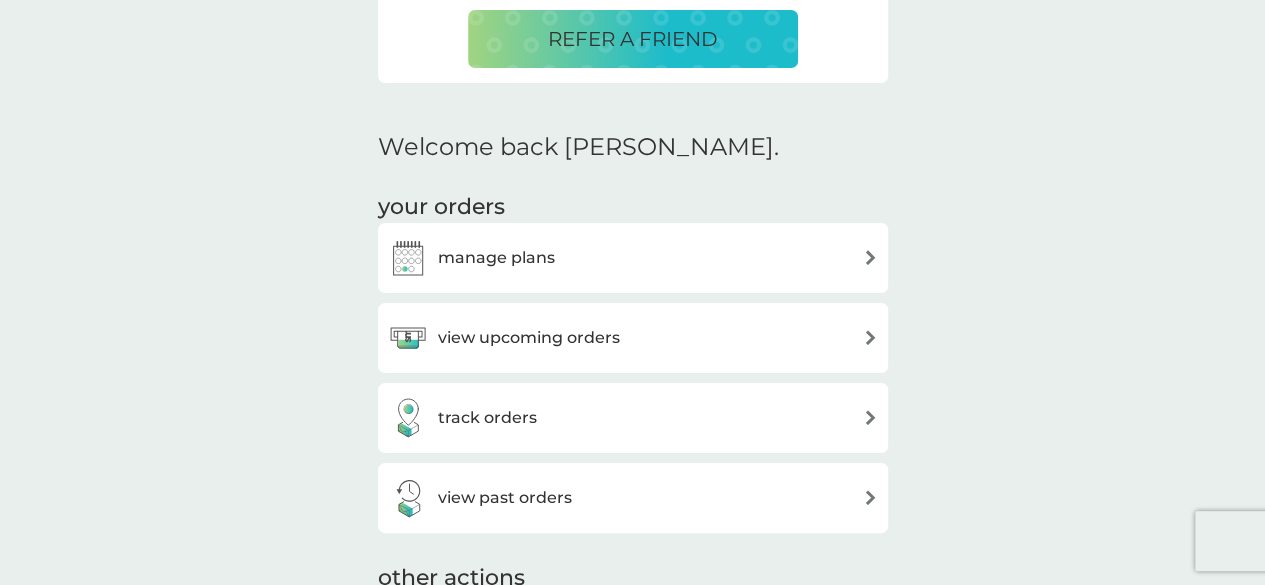 click on "manage plans" at bounding box center [633, 258] 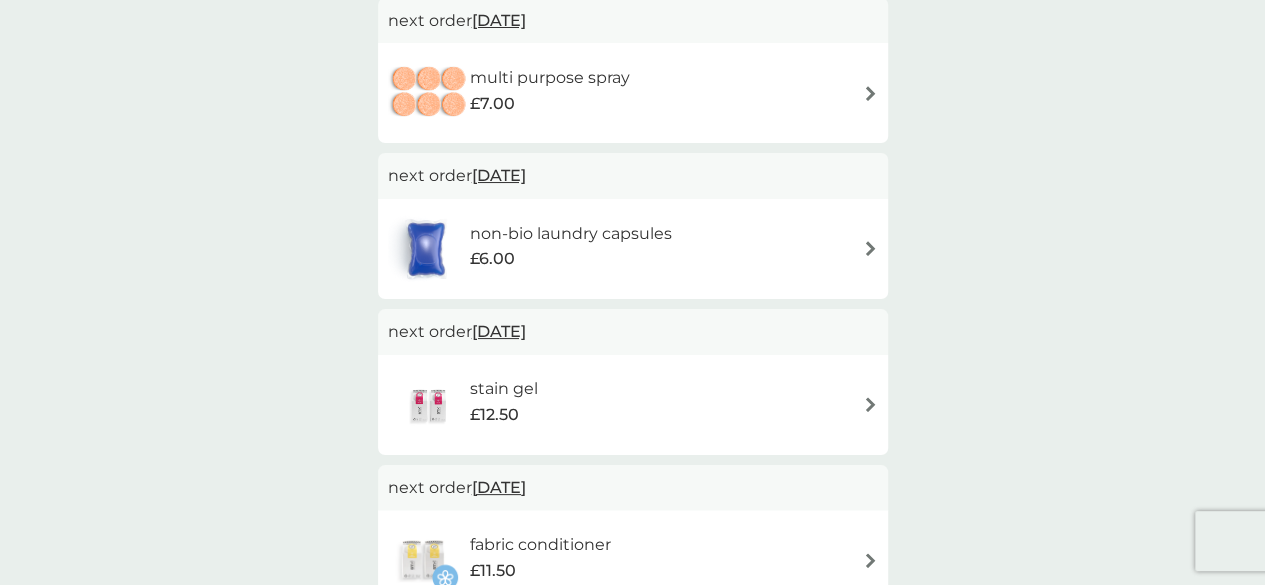 scroll, scrollTop: 0, scrollLeft: 0, axis: both 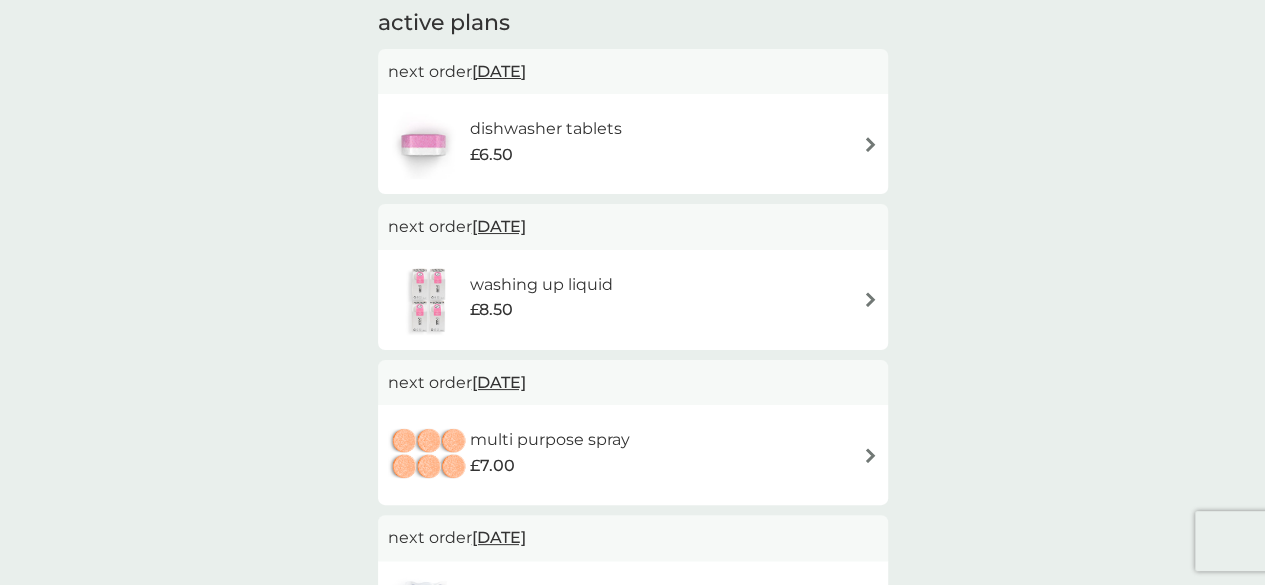 click at bounding box center (870, 144) 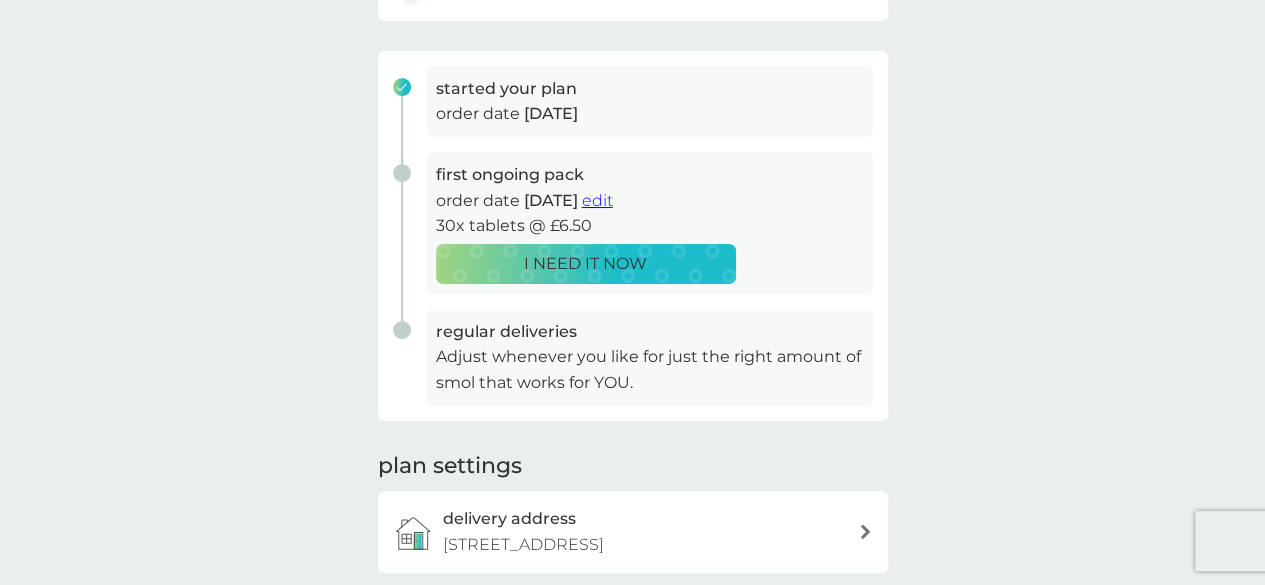 scroll, scrollTop: 265, scrollLeft: 0, axis: vertical 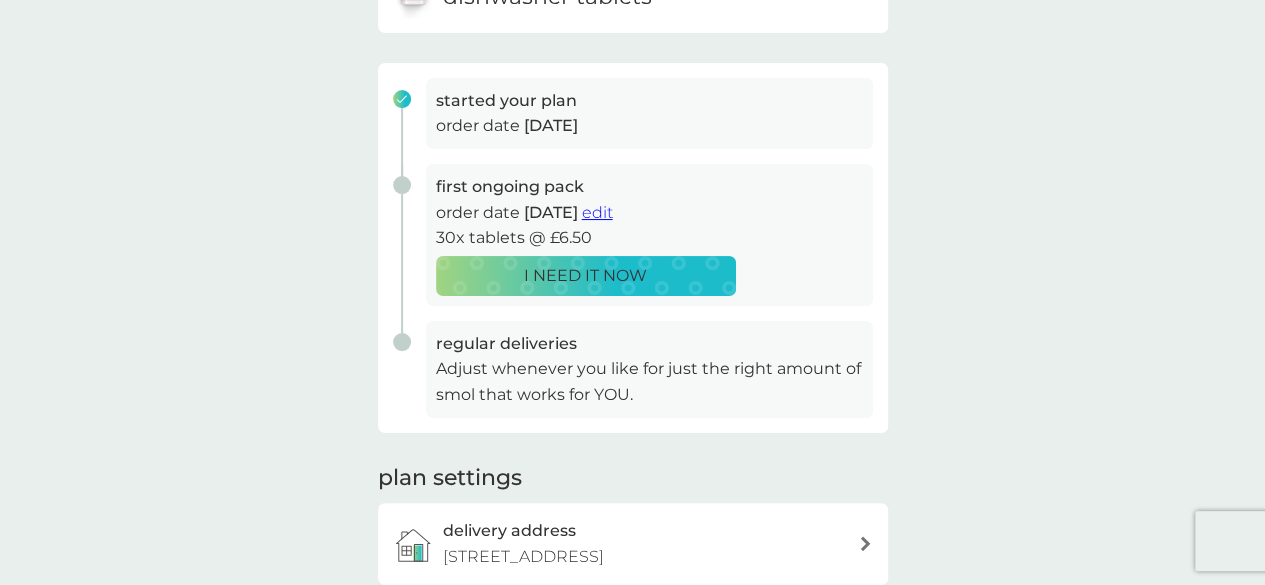 click on "edit" at bounding box center [597, 212] 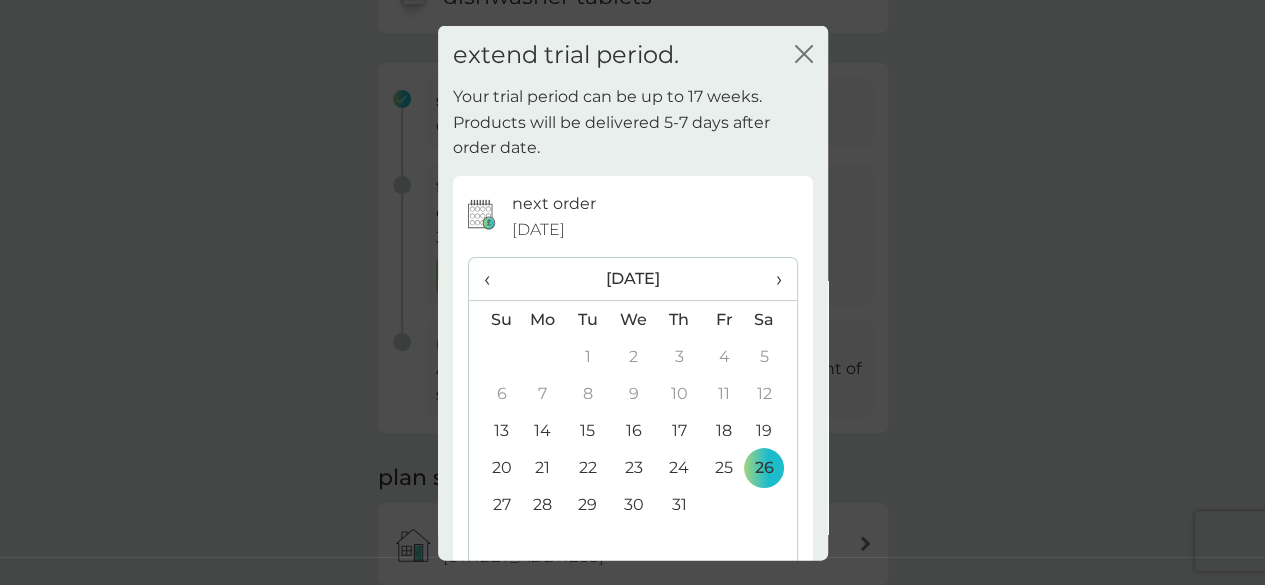 click on "›" at bounding box center [771, 279] 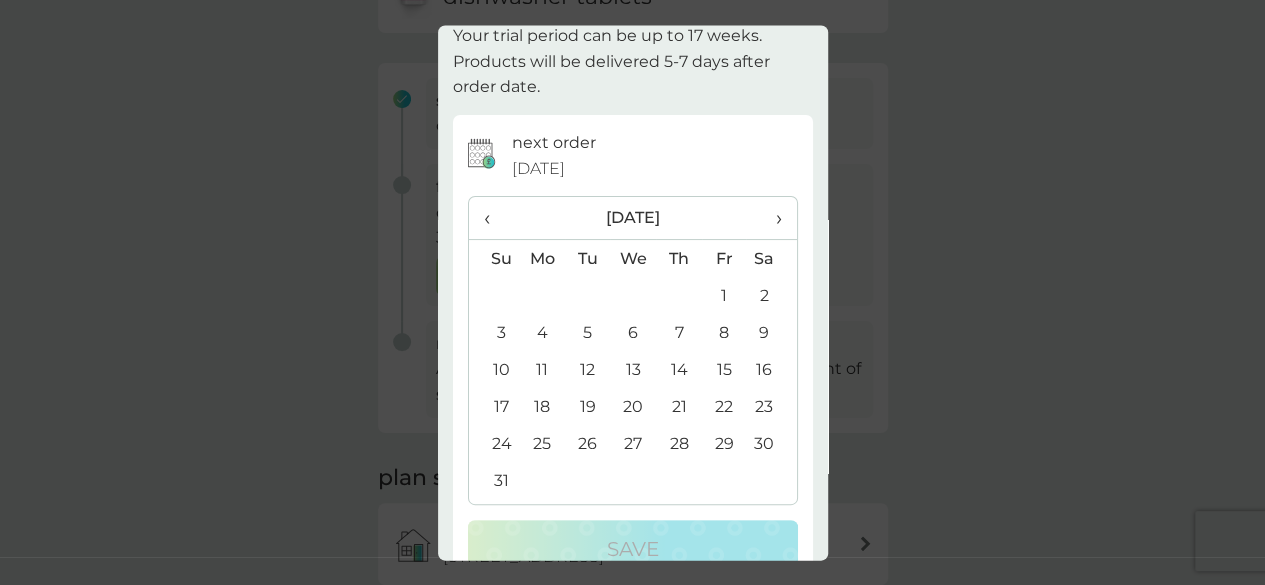 scroll, scrollTop: 107, scrollLeft: 0, axis: vertical 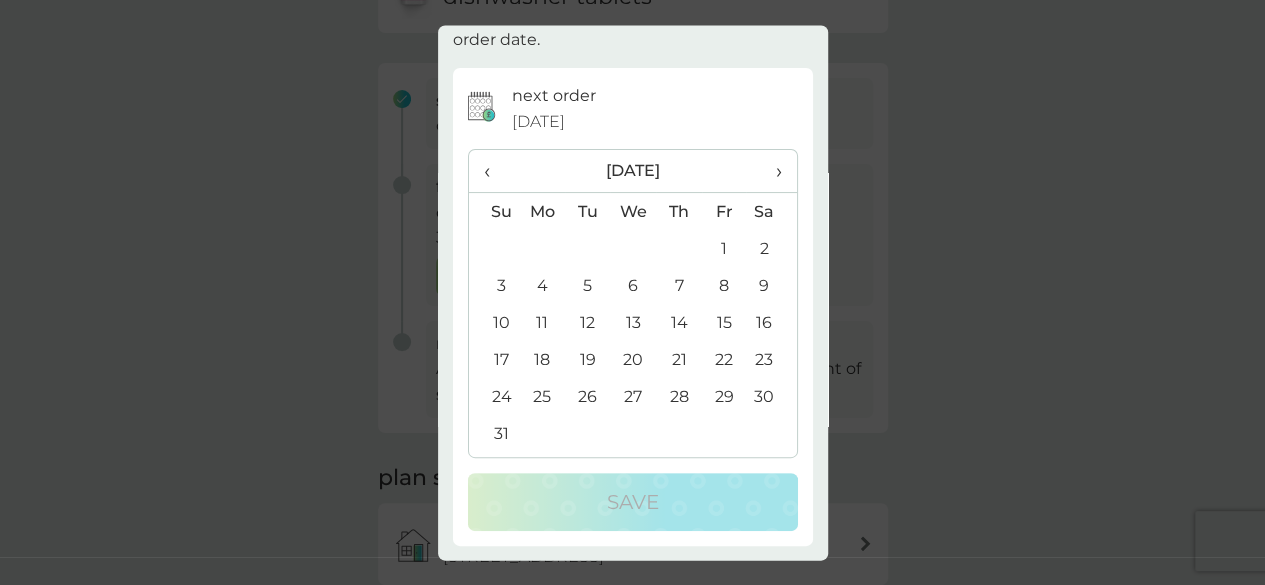 click on "26" at bounding box center [587, 397] 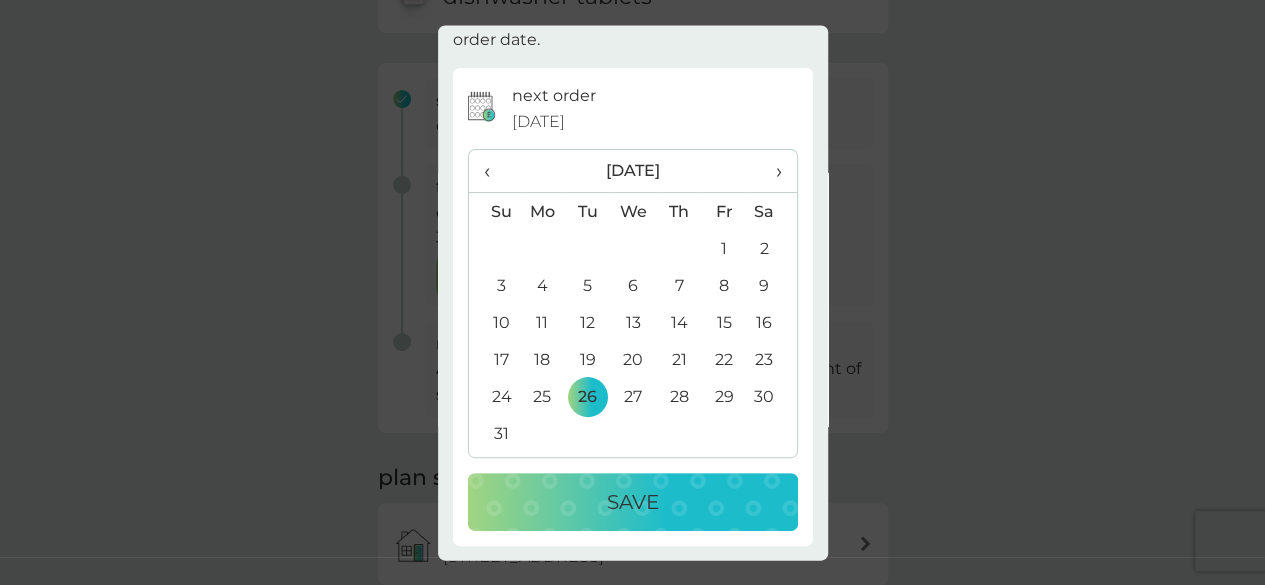 click on "next order [DATE] ‹ [DATE] › Su Mo Tu We Th Fr Sa 27 28 29 30 31 1 2 3 4 5 6 7 8 9 10 11 12 13 14 15 16 17 18 19 20 21 22 23 24 25 26 27 28 29 30 31 1 2 3 4 5 6 Save" at bounding box center (633, 308) 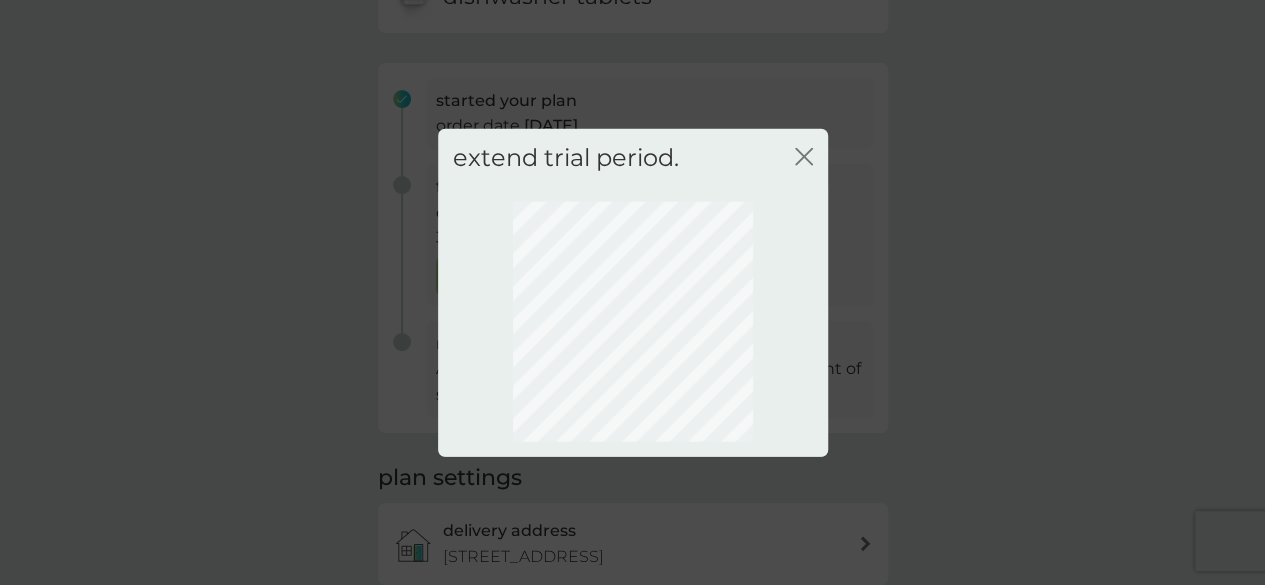 scroll, scrollTop: 0, scrollLeft: 0, axis: both 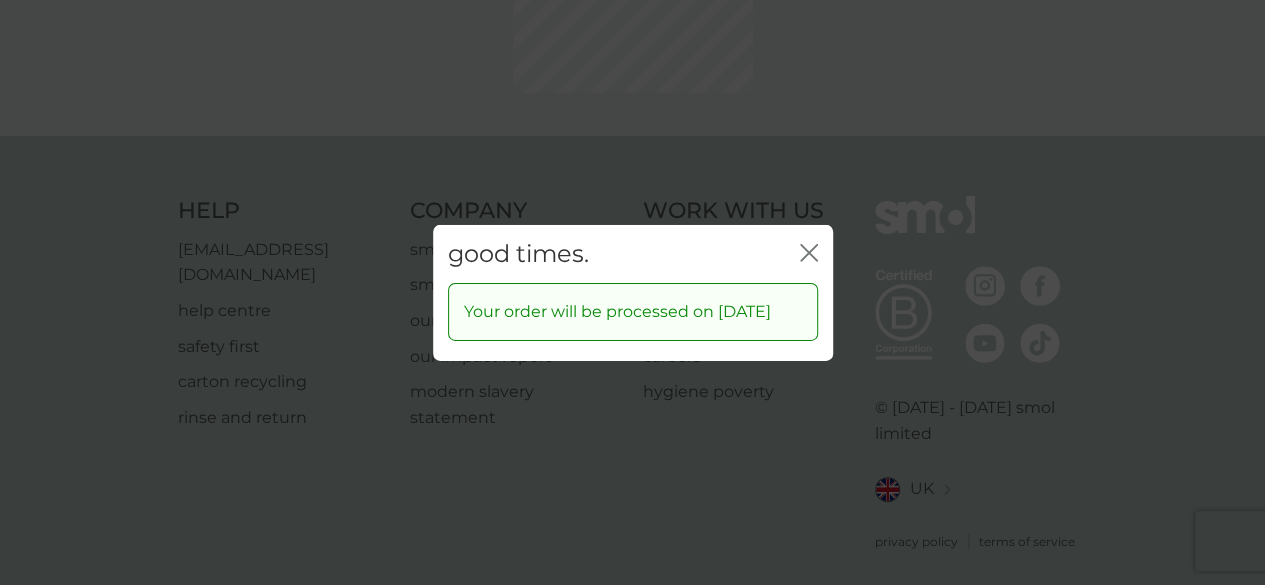 click on "good times. close Your order will be processed on [DATE]" at bounding box center (632, 292) 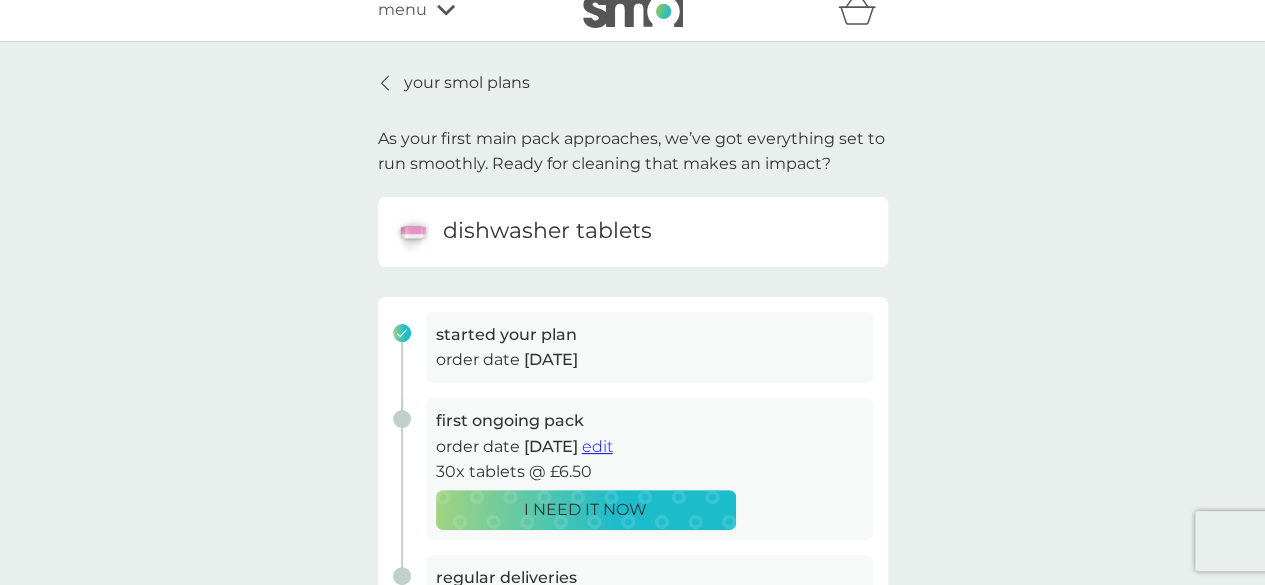 scroll, scrollTop: 0, scrollLeft: 0, axis: both 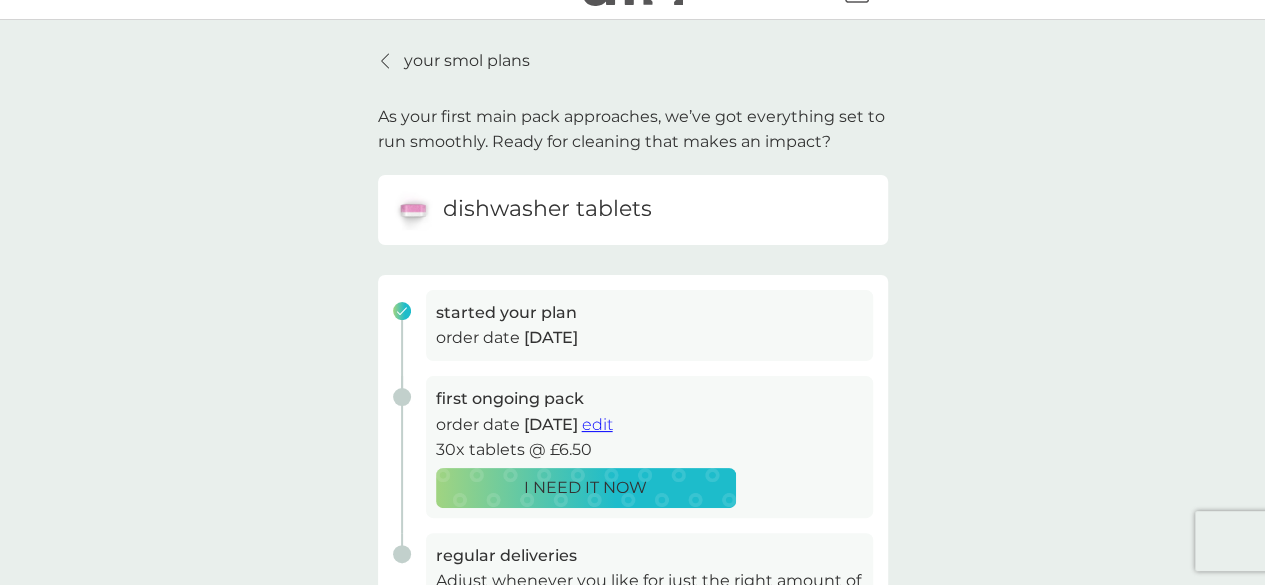 click on "your smol plans" at bounding box center (467, 61) 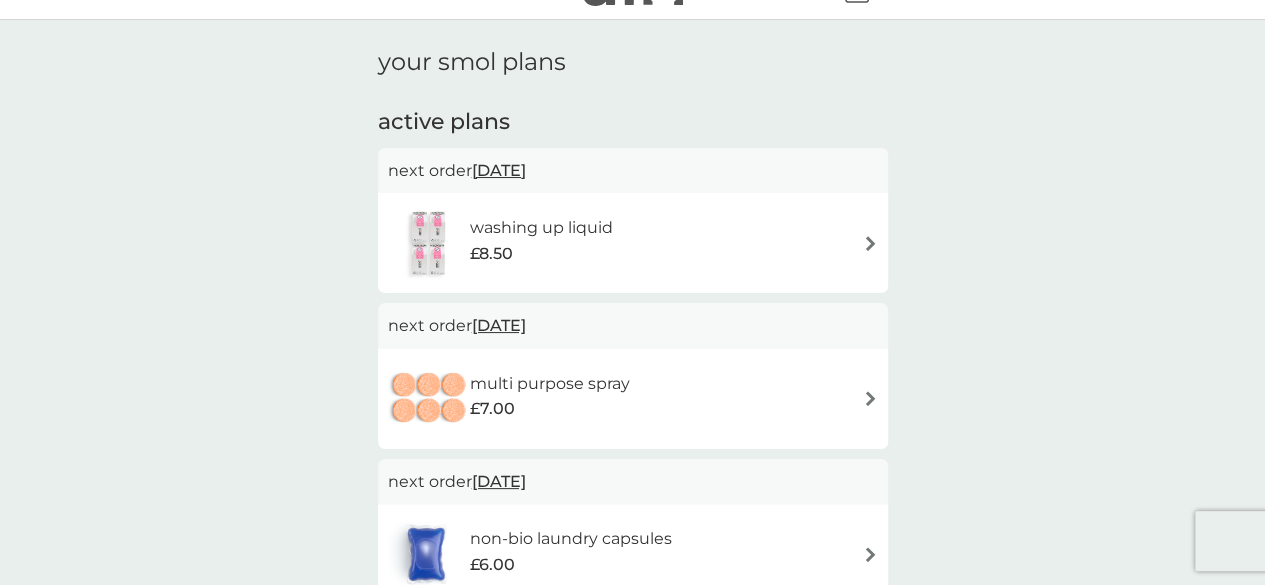 scroll, scrollTop: 0, scrollLeft: 0, axis: both 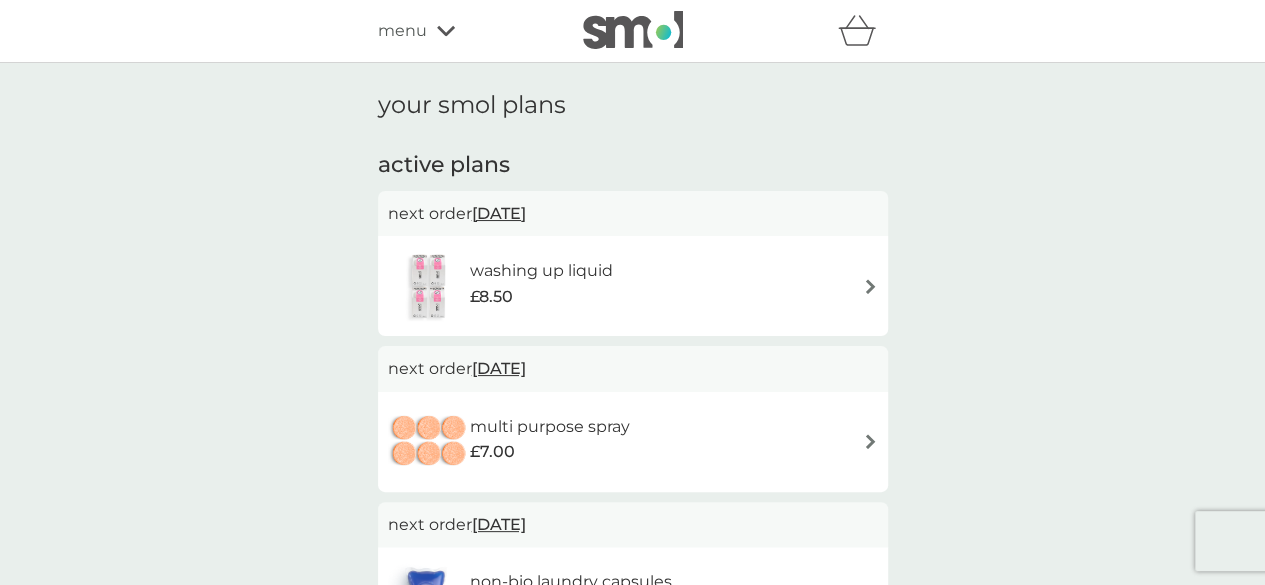 click at bounding box center [870, 441] 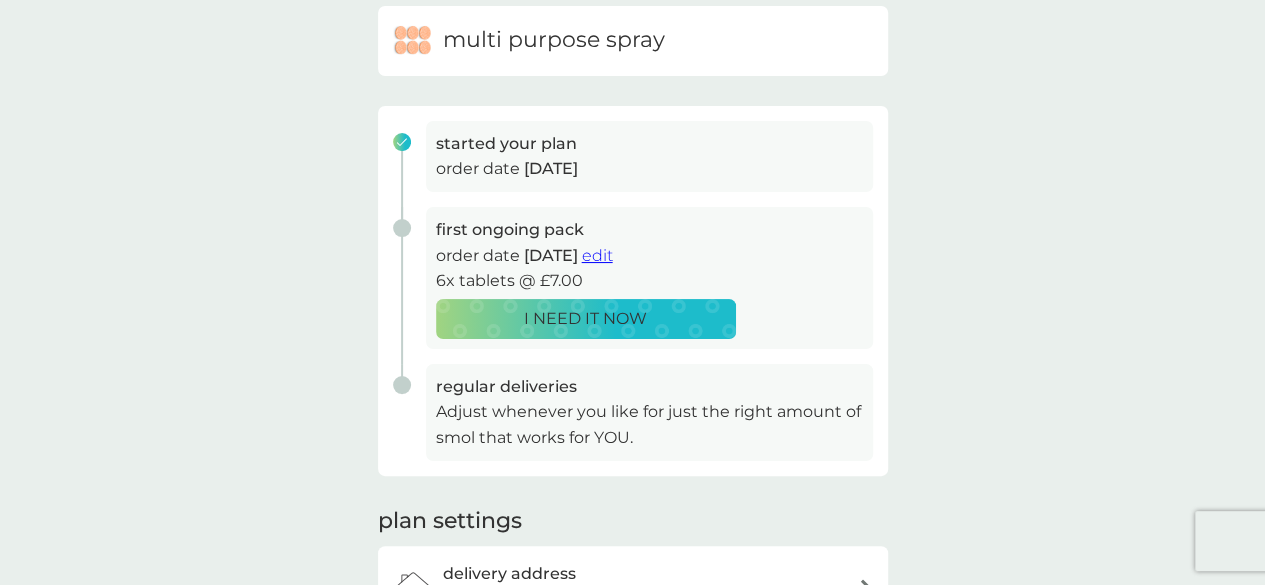 scroll, scrollTop: 222, scrollLeft: 0, axis: vertical 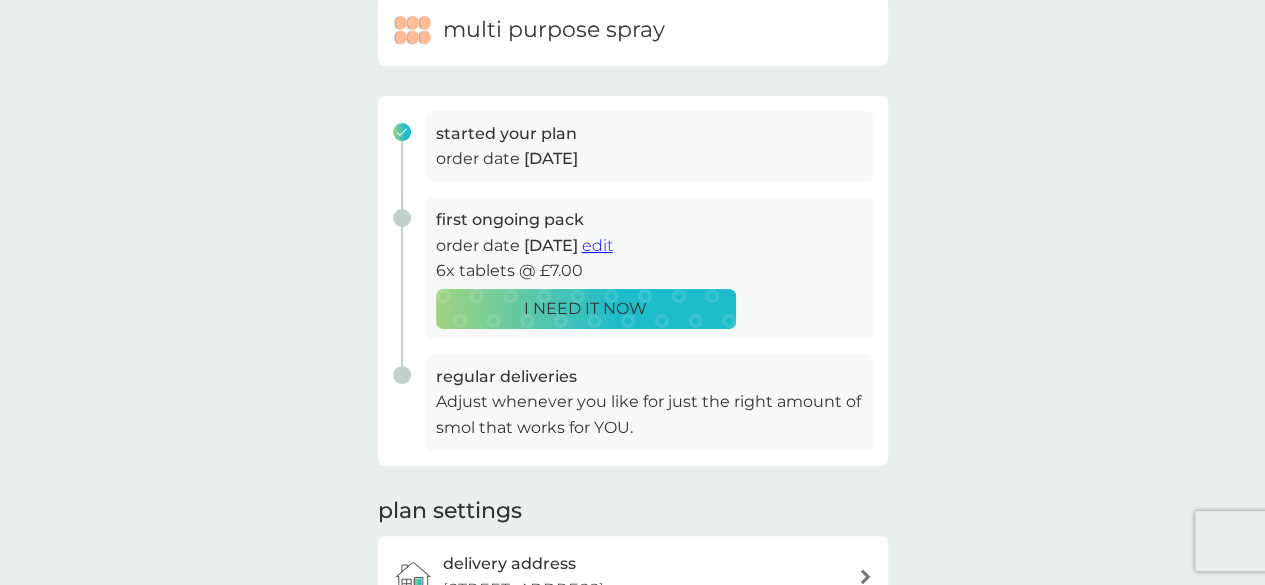click on "edit" at bounding box center (597, 245) 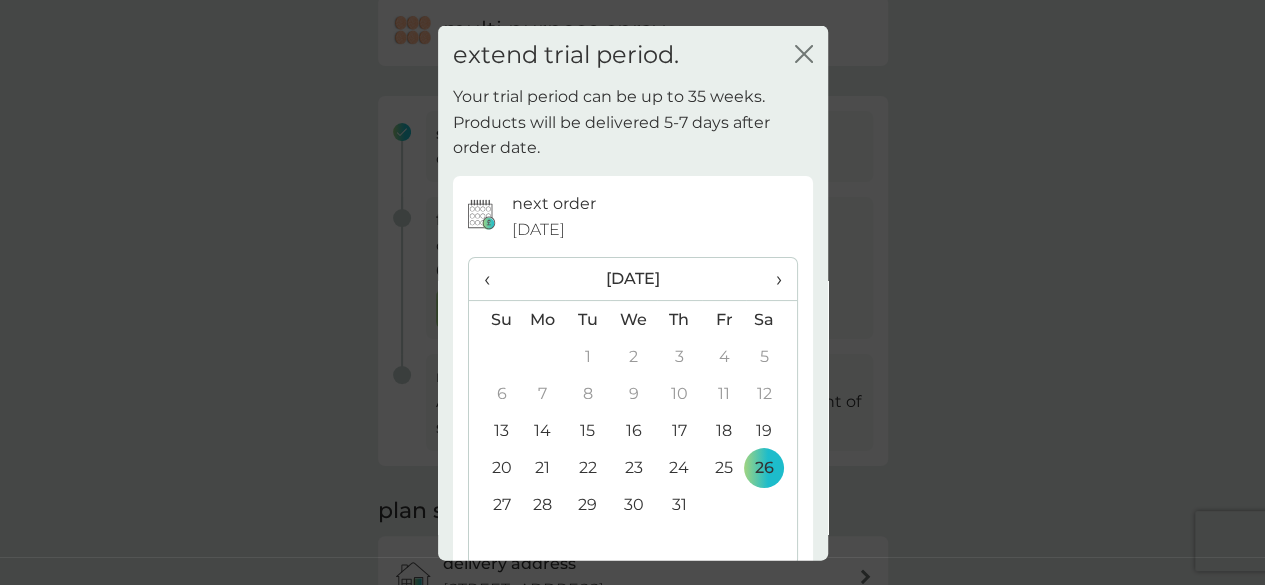click on "›" at bounding box center (771, 279) 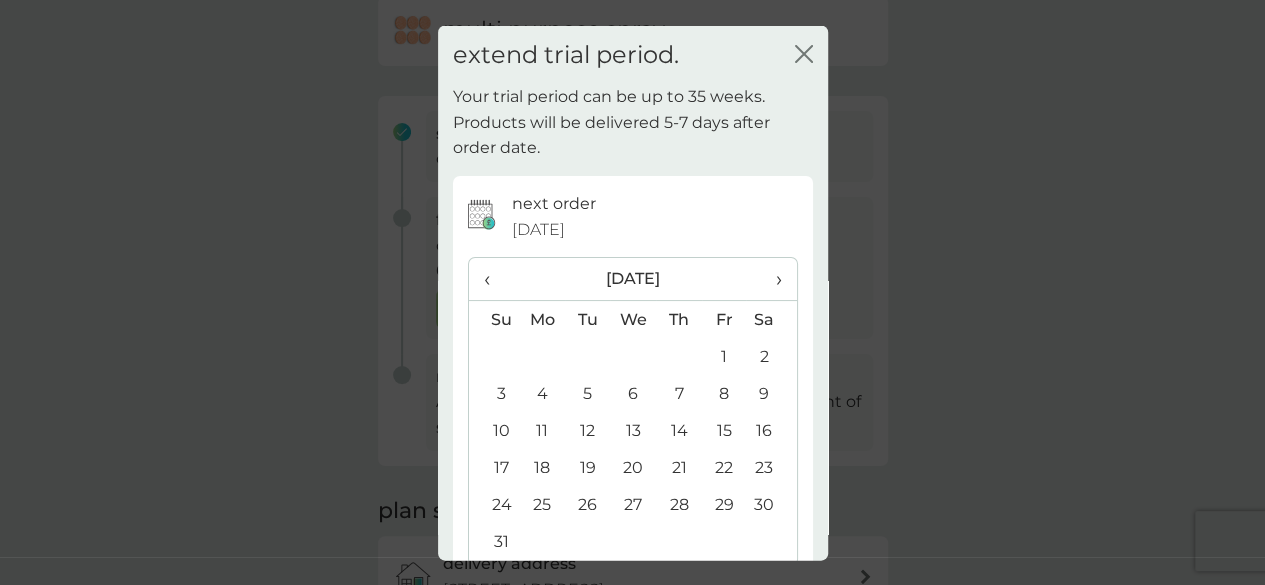 click on "26" at bounding box center [587, 504] 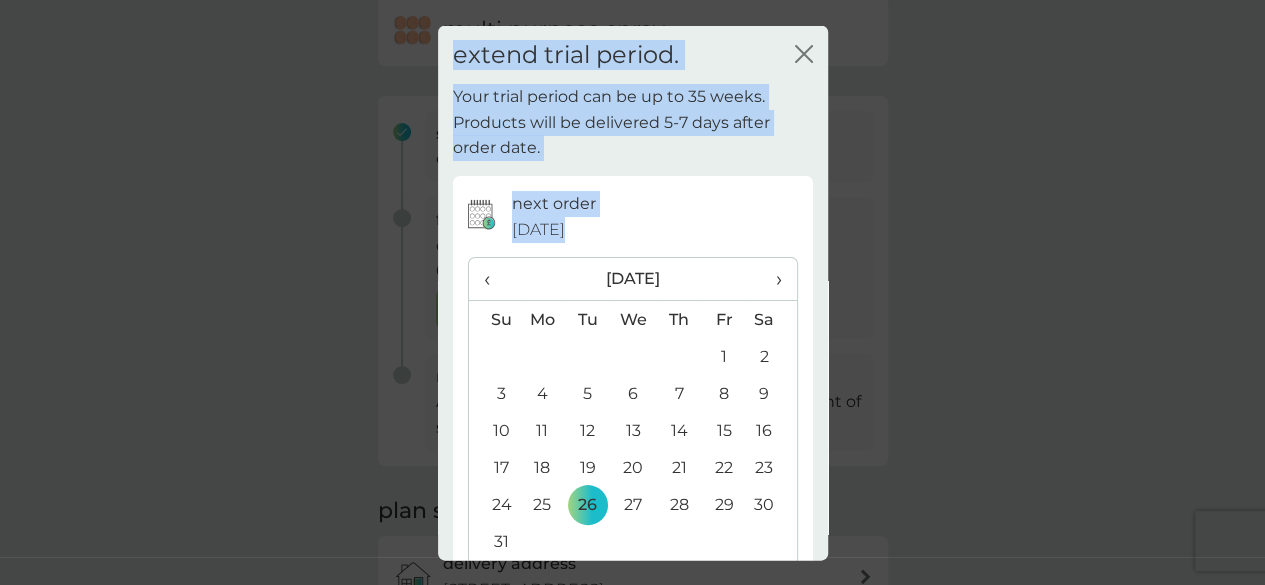 drag, startPoint x: 828, startPoint y: 425, endPoint x: 824, endPoint y: 522, distance: 97.082436 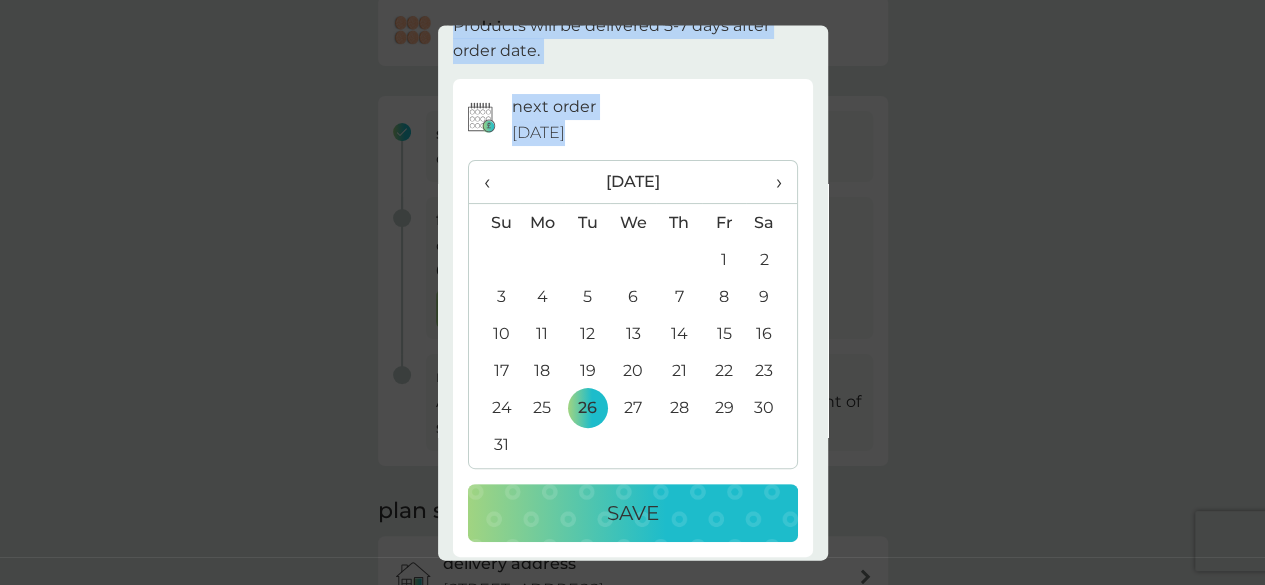 scroll, scrollTop: 107, scrollLeft: 0, axis: vertical 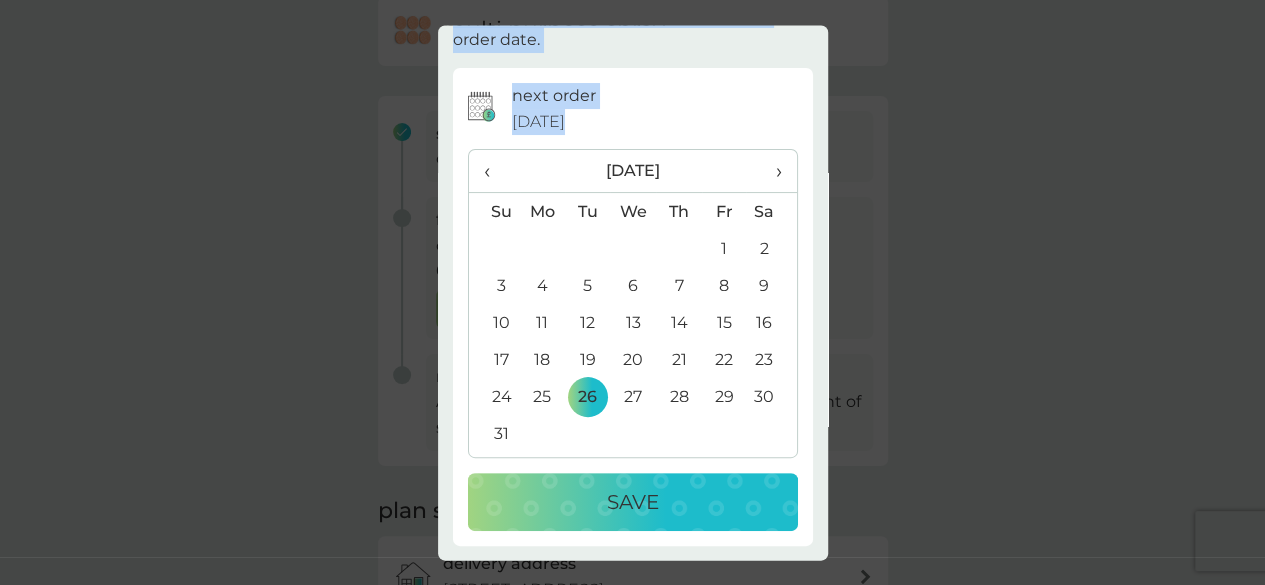 click on "Save" at bounding box center [633, 503] 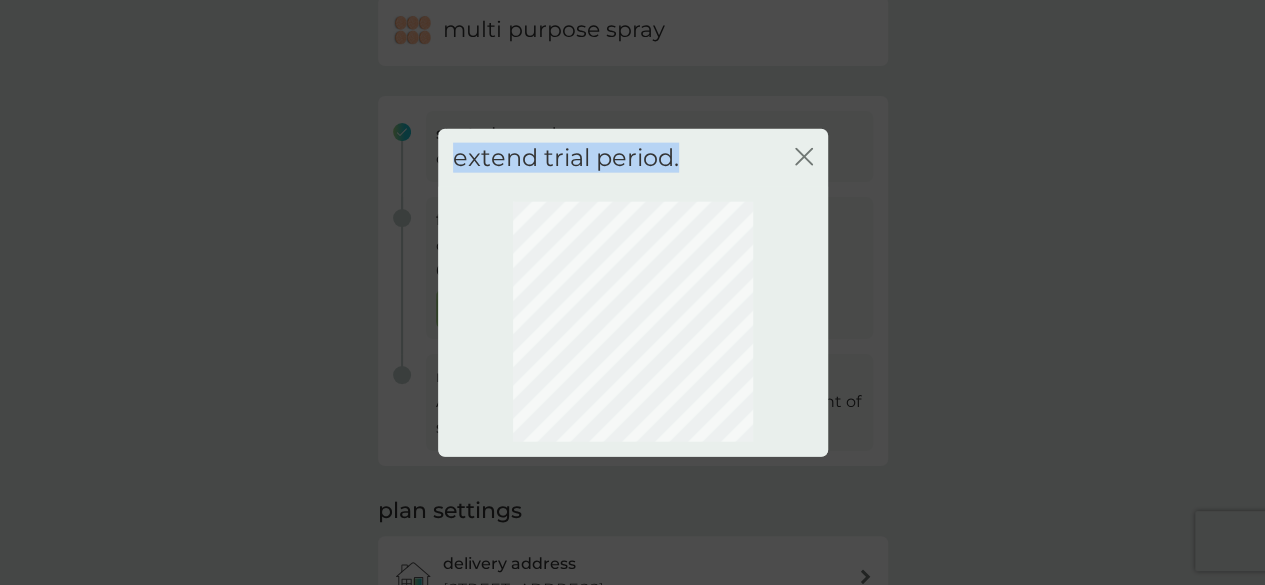 scroll, scrollTop: 0, scrollLeft: 0, axis: both 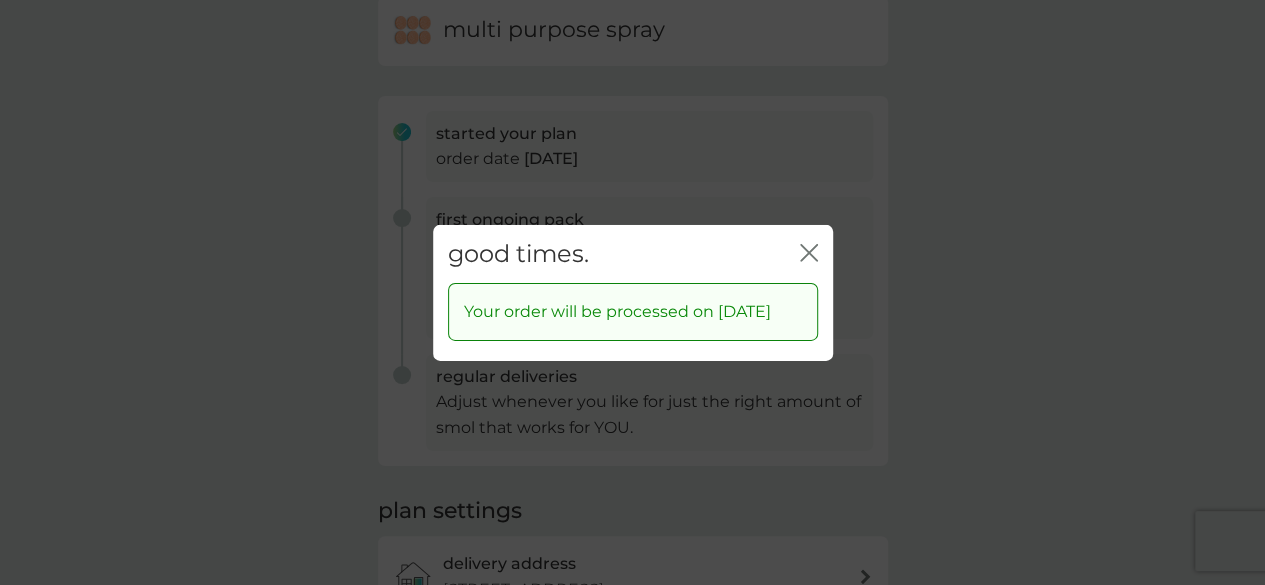 click on "close" 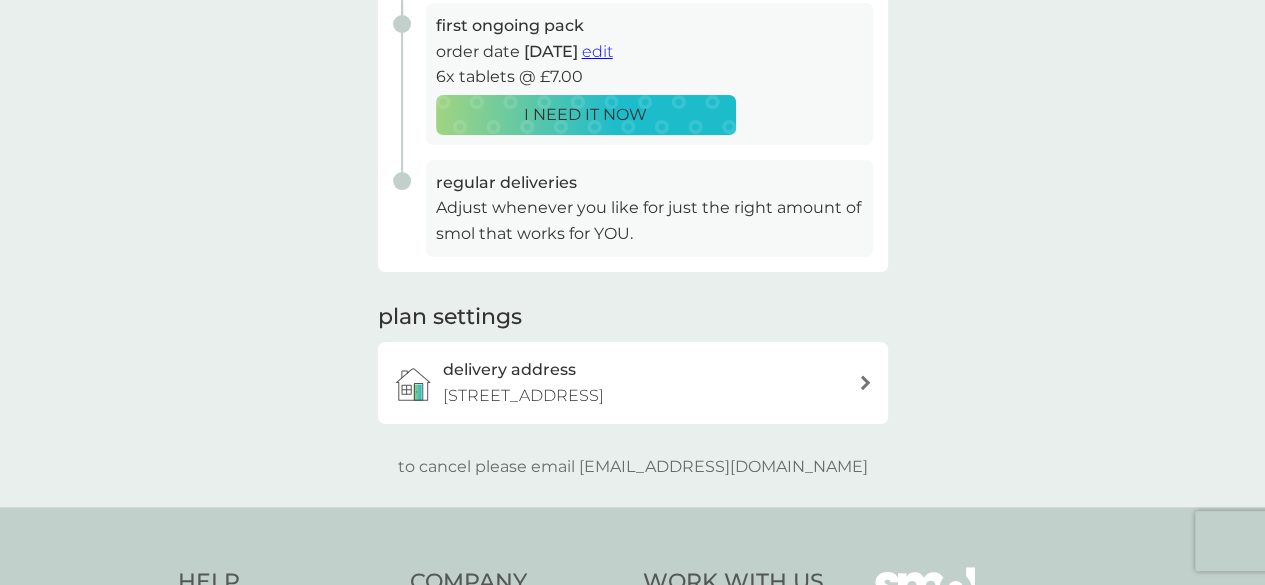 scroll, scrollTop: 0, scrollLeft: 0, axis: both 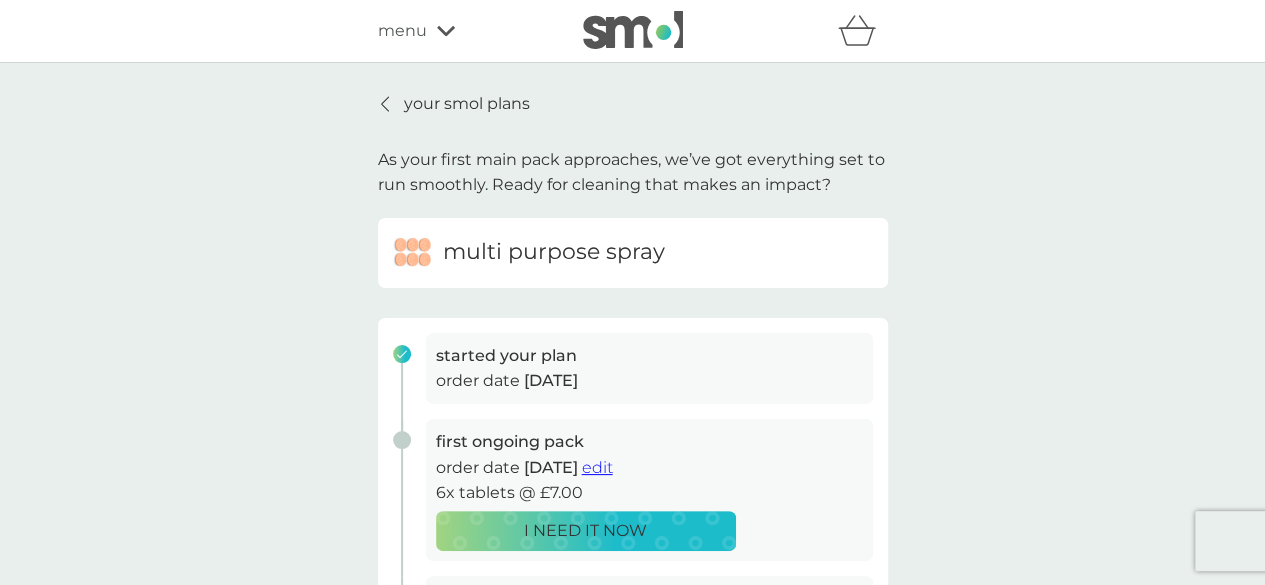 click on "your smol plans" at bounding box center [467, 104] 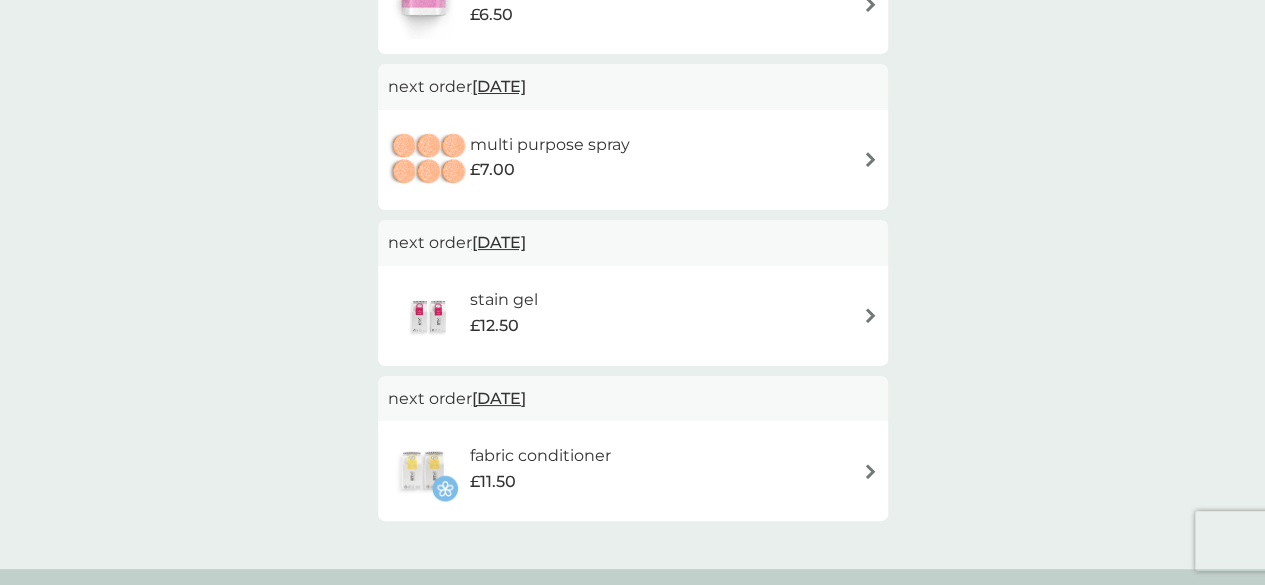scroll, scrollTop: 603, scrollLeft: 0, axis: vertical 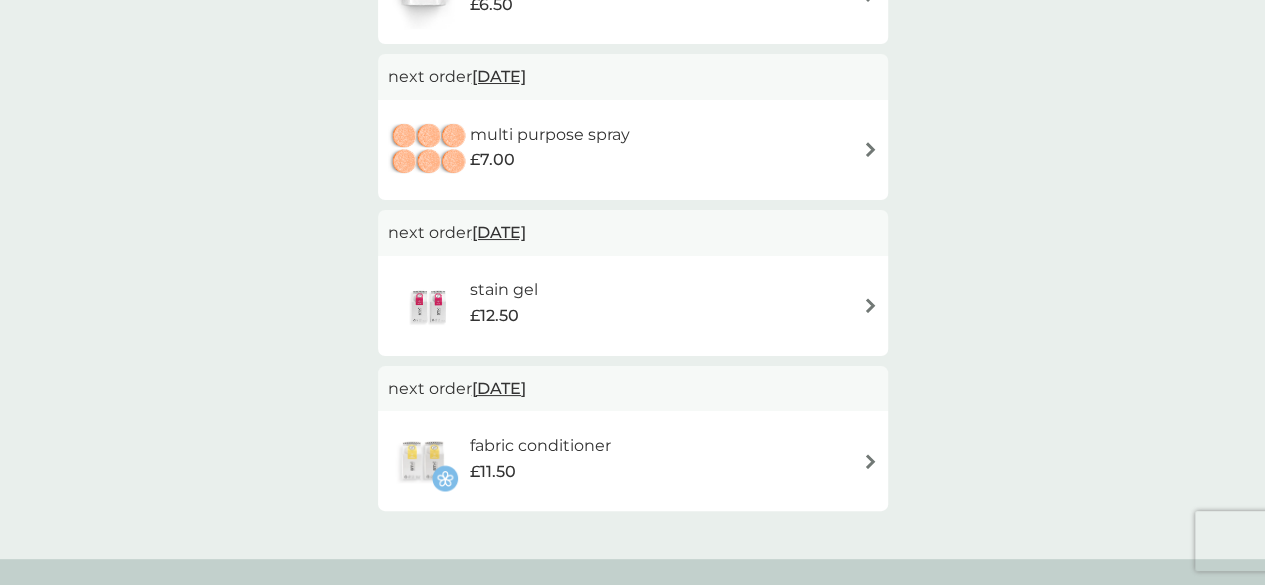 click on "next order  [DATE]" at bounding box center (633, 389) 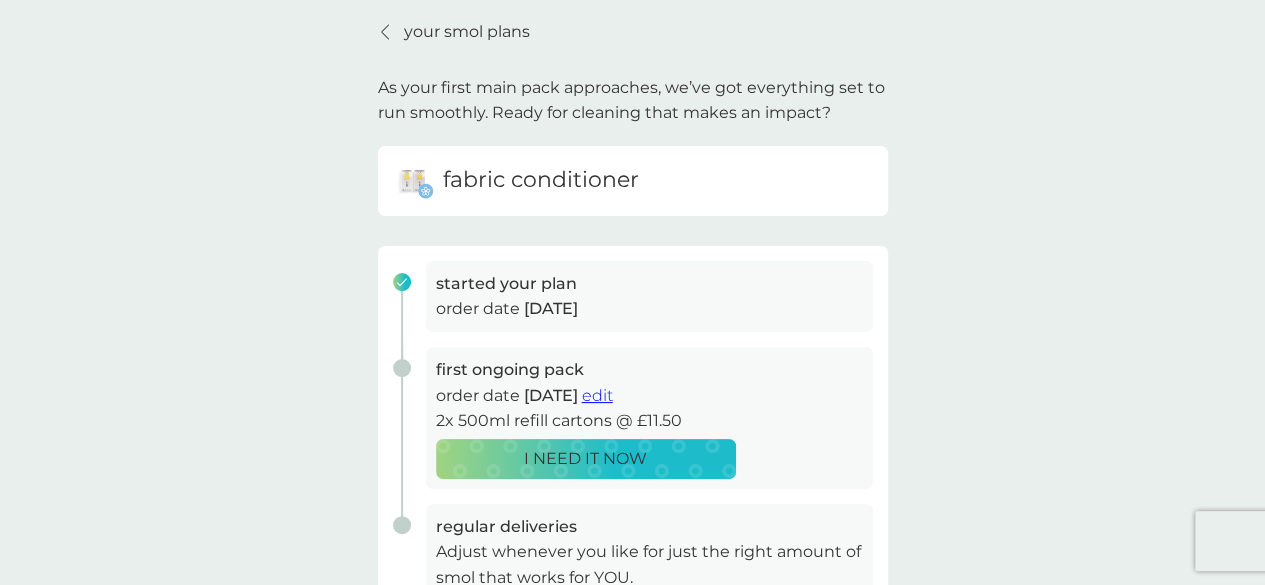 scroll, scrollTop: 70, scrollLeft: 0, axis: vertical 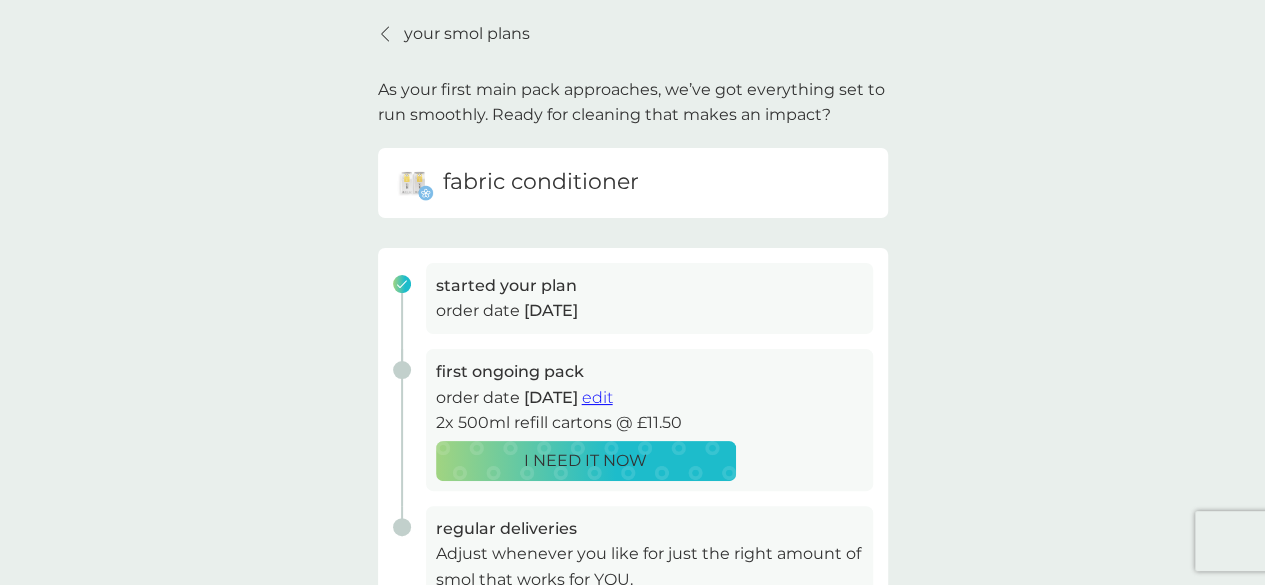 click on "your smol plans As your first main pack approaches, we’ve got everything set to run smoothly. Ready for cleaning that makes an impact? fabric conditioner started your plan order date   [DATE] first ongoing pack order date   [DATE]   edit 2x 500ml refill cartons @ £11.50 I NEED IT NOW regular deliveries Adjust whenever you like for just the right amount of smol that works for YOU. plan settings your fragrance the outdoorsy one delivery address [STREET_ADDRESS] to cancel please email   [EMAIL_ADDRESS][DOMAIN_NAME]" at bounding box center [632, 468] 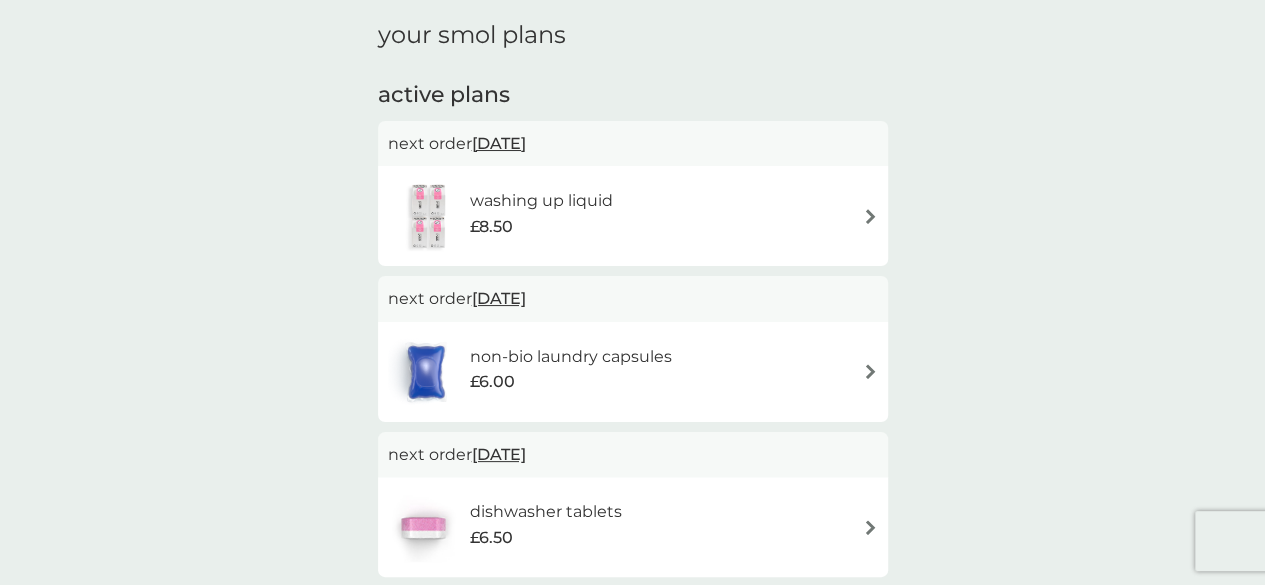 scroll, scrollTop: 0, scrollLeft: 0, axis: both 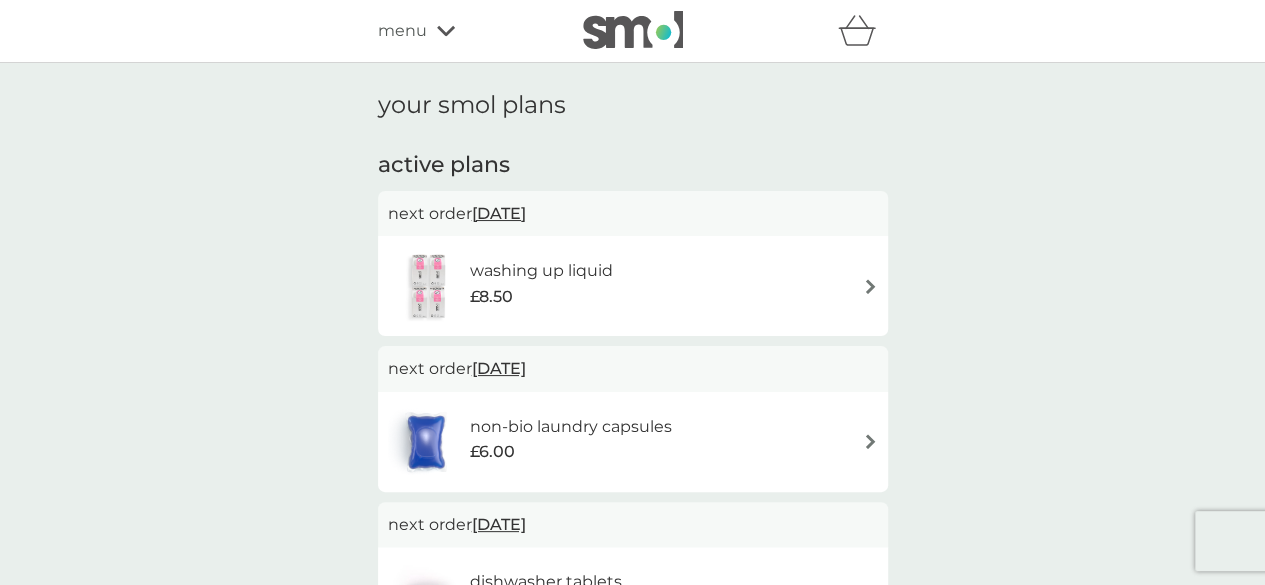 click on "washing up liquid £8.50" at bounding box center [633, 286] 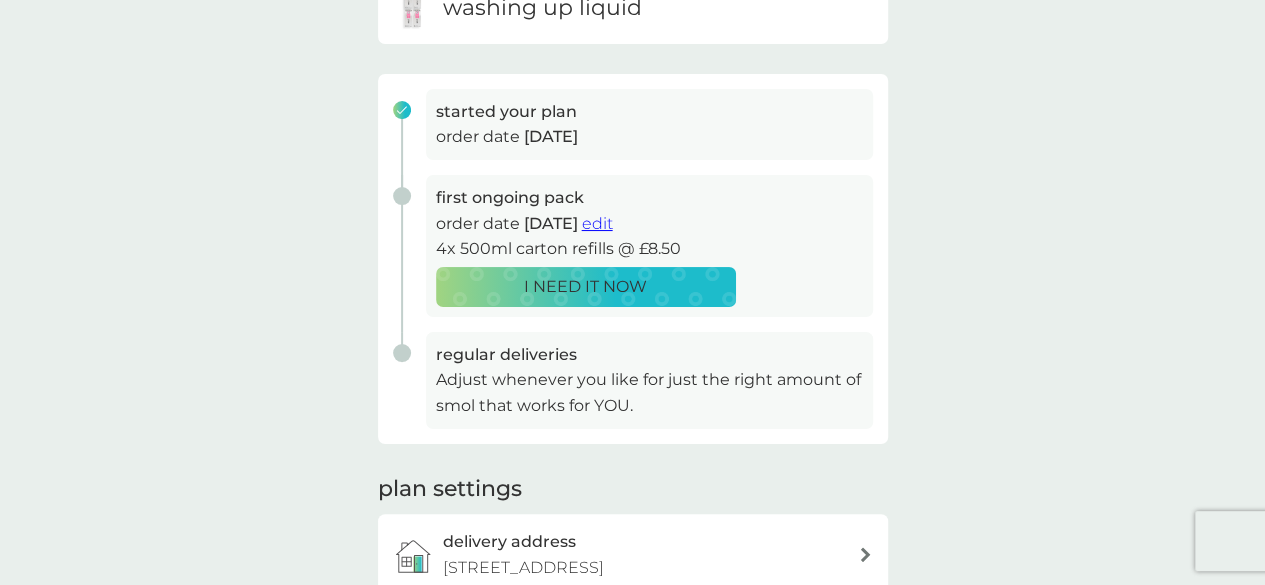 scroll, scrollTop: 280, scrollLeft: 0, axis: vertical 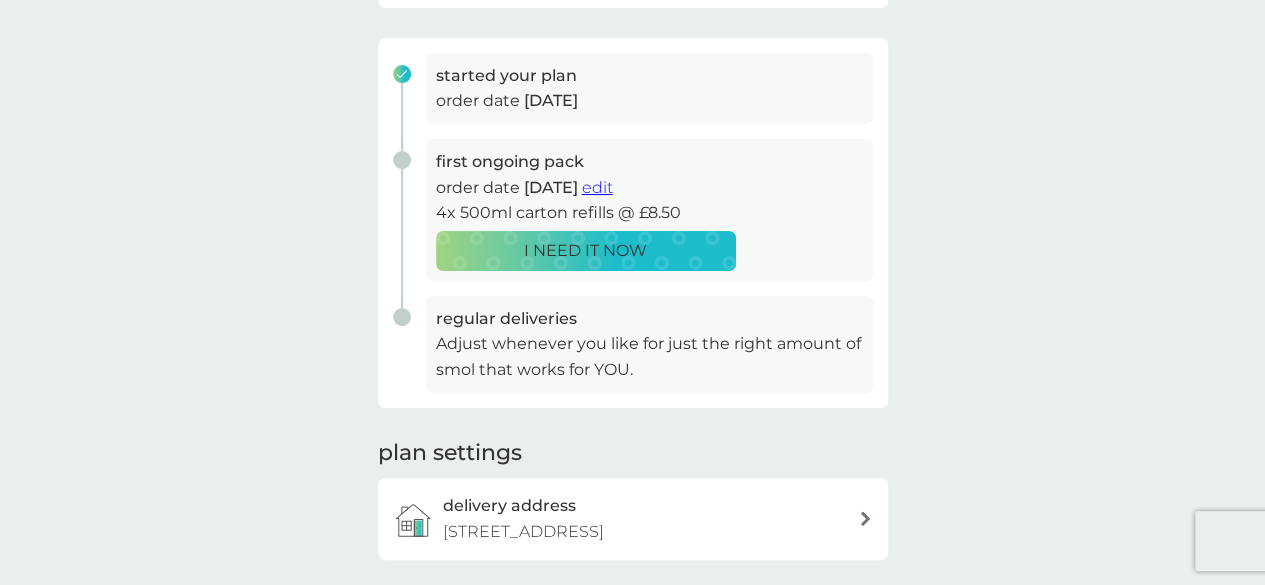 click on "edit" at bounding box center (597, 187) 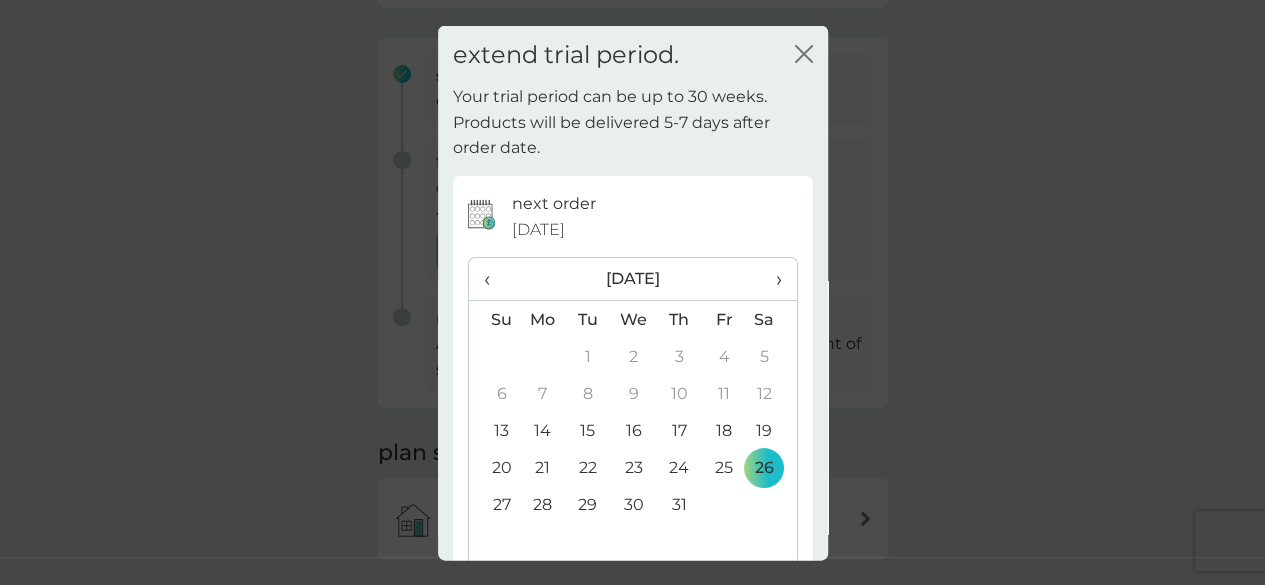 click on "›" at bounding box center [771, 279] 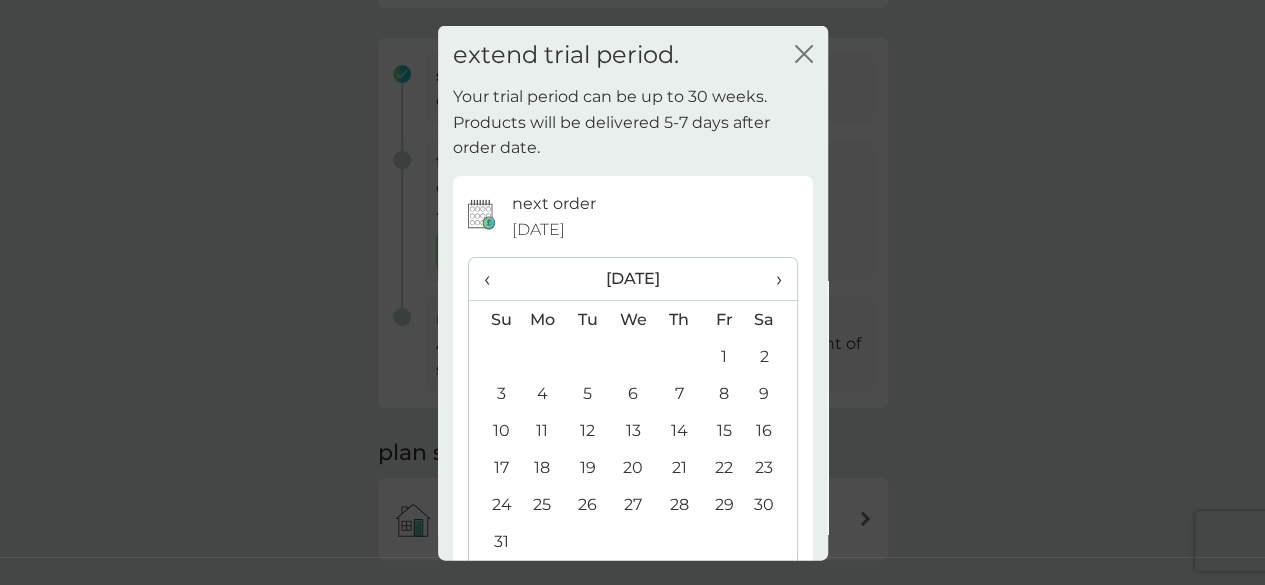 click on "26" at bounding box center (587, 504) 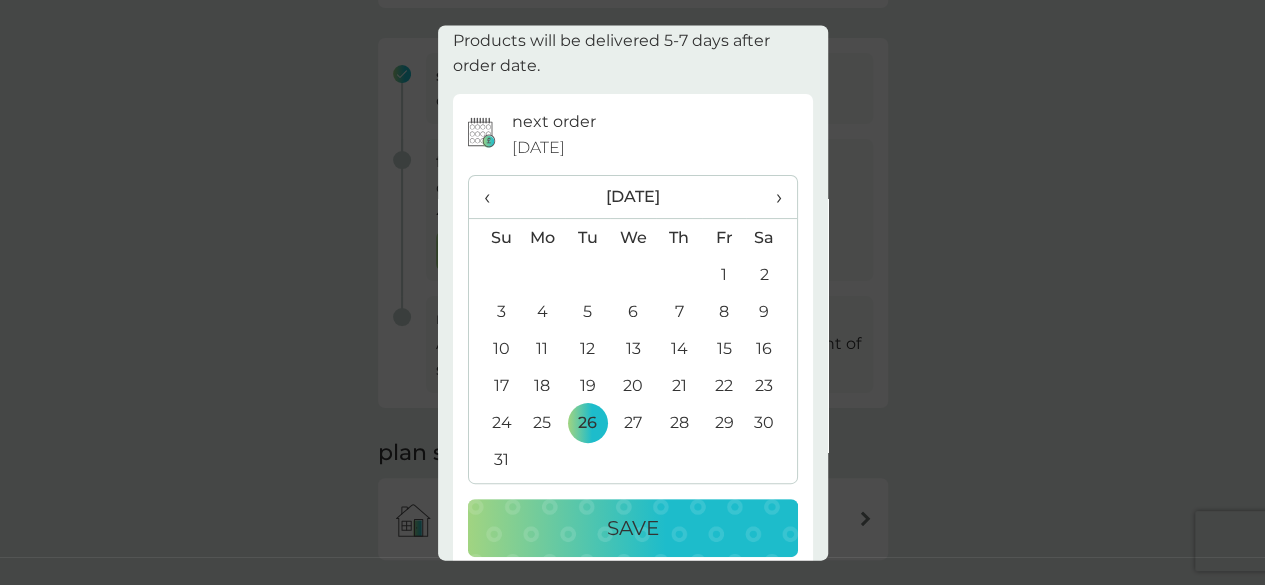 scroll, scrollTop: 98, scrollLeft: 0, axis: vertical 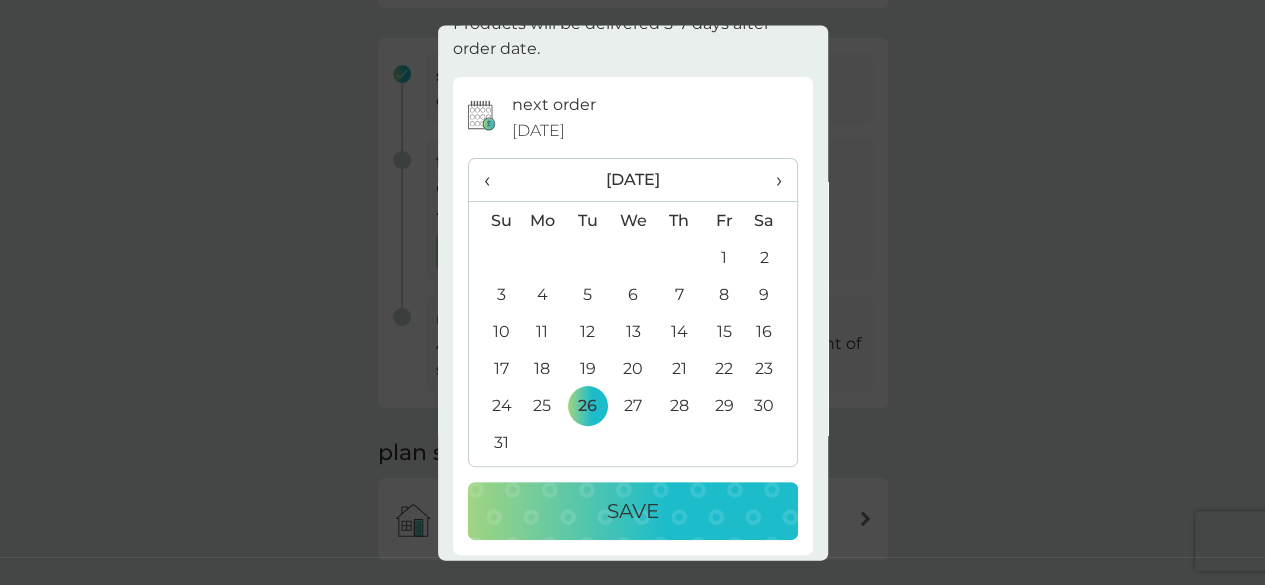 click on "Save" at bounding box center [633, 512] 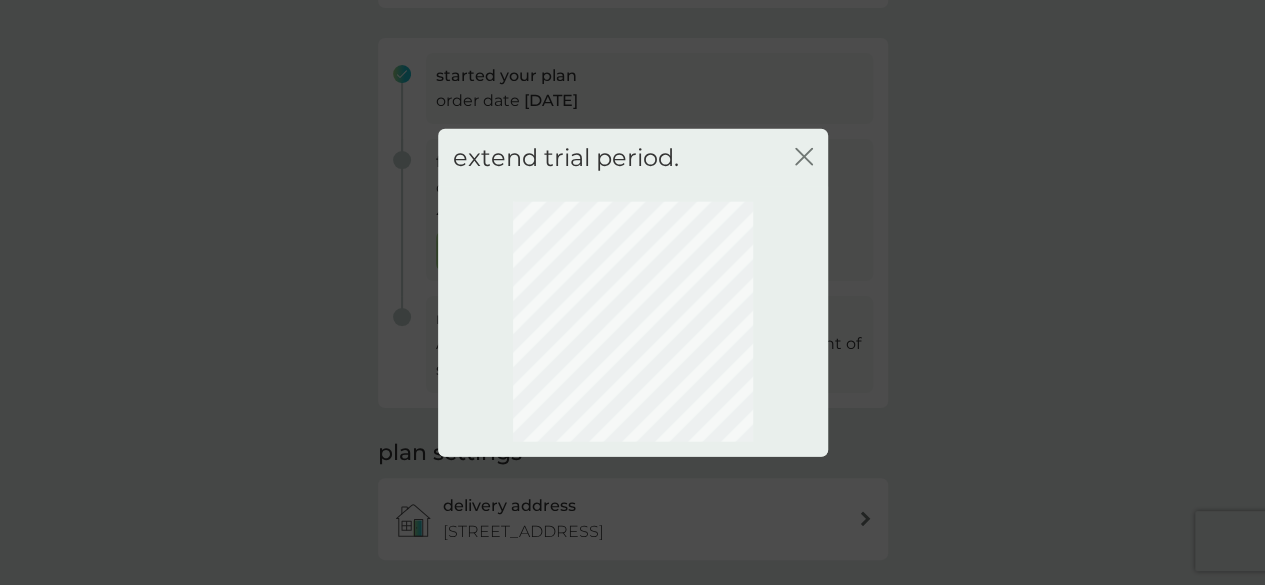 scroll, scrollTop: 0, scrollLeft: 0, axis: both 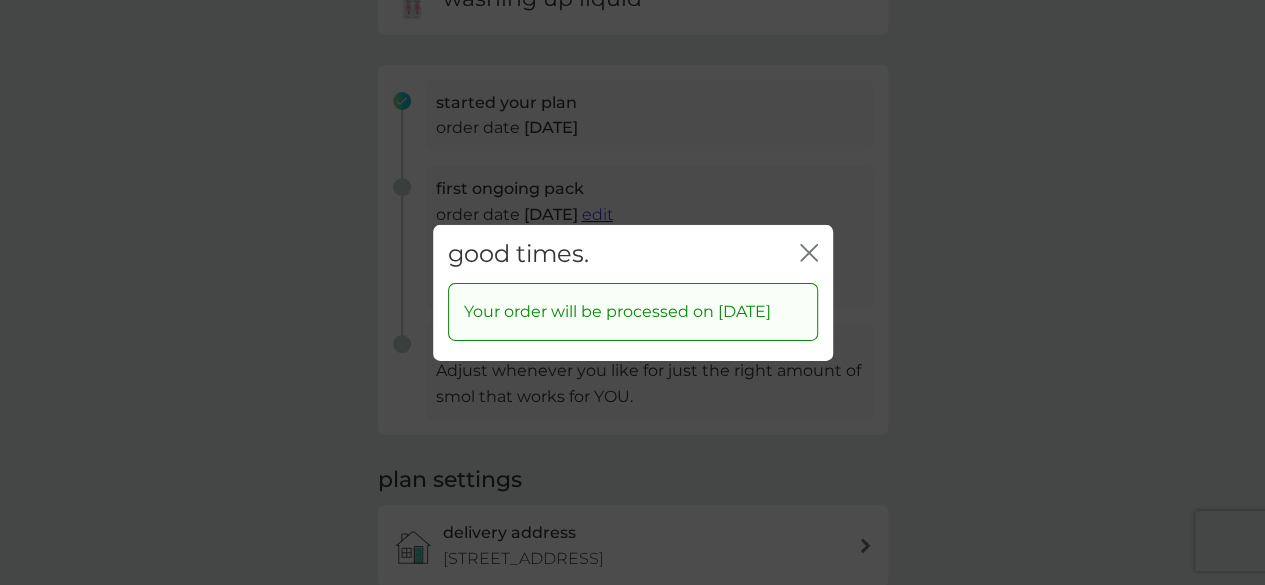 click on "close" at bounding box center [809, 253] 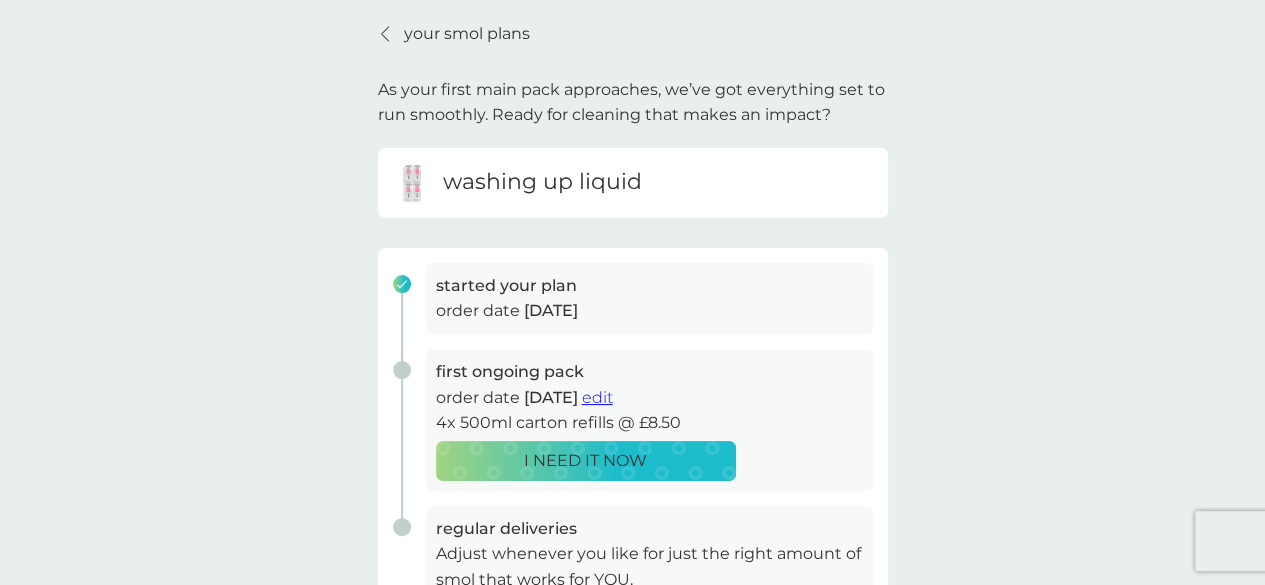 scroll, scrollTop: 0, scrollLeft: 0, axis: both 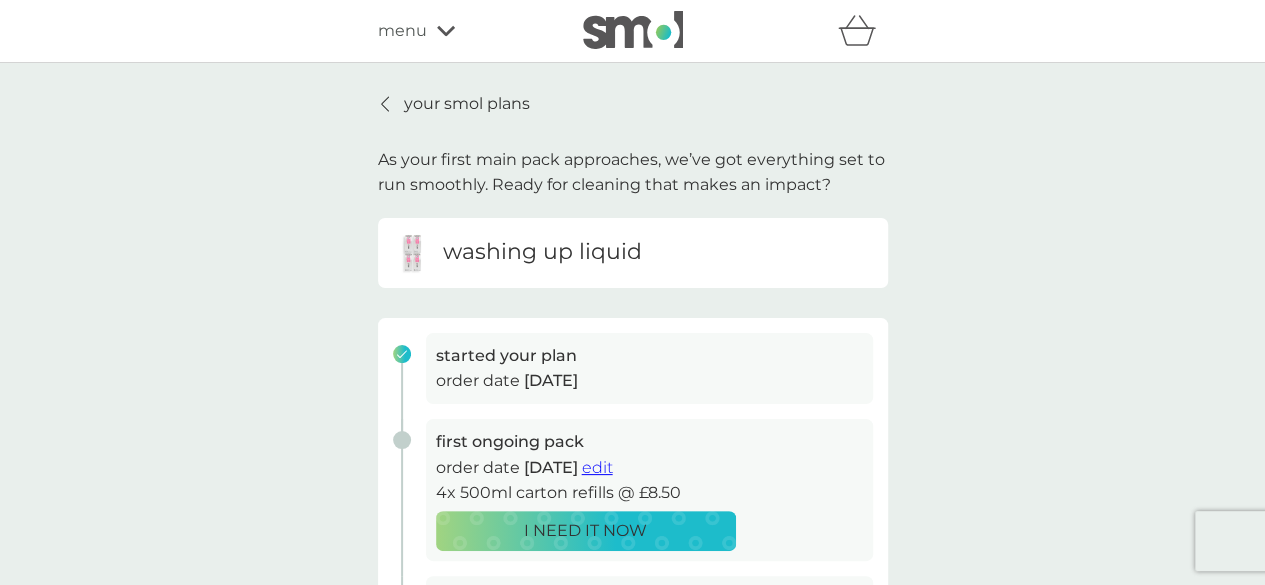 click on "your smol plans" at bounding box center (467, 104) 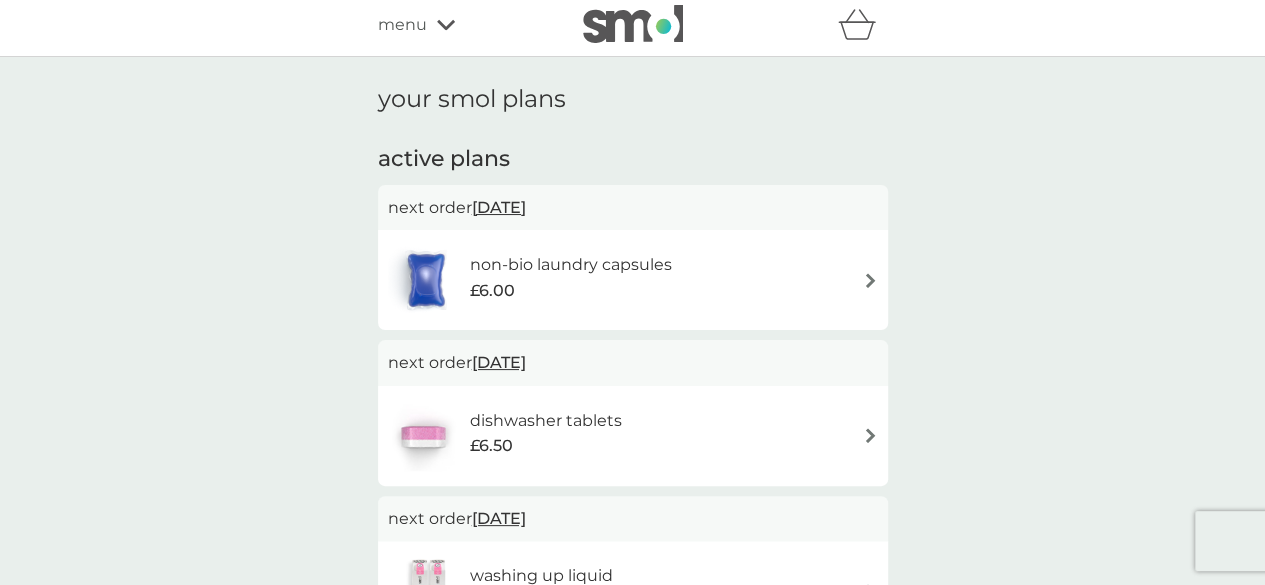 scroll, scrollTop: 0, scrollLeft: 0, axis: both 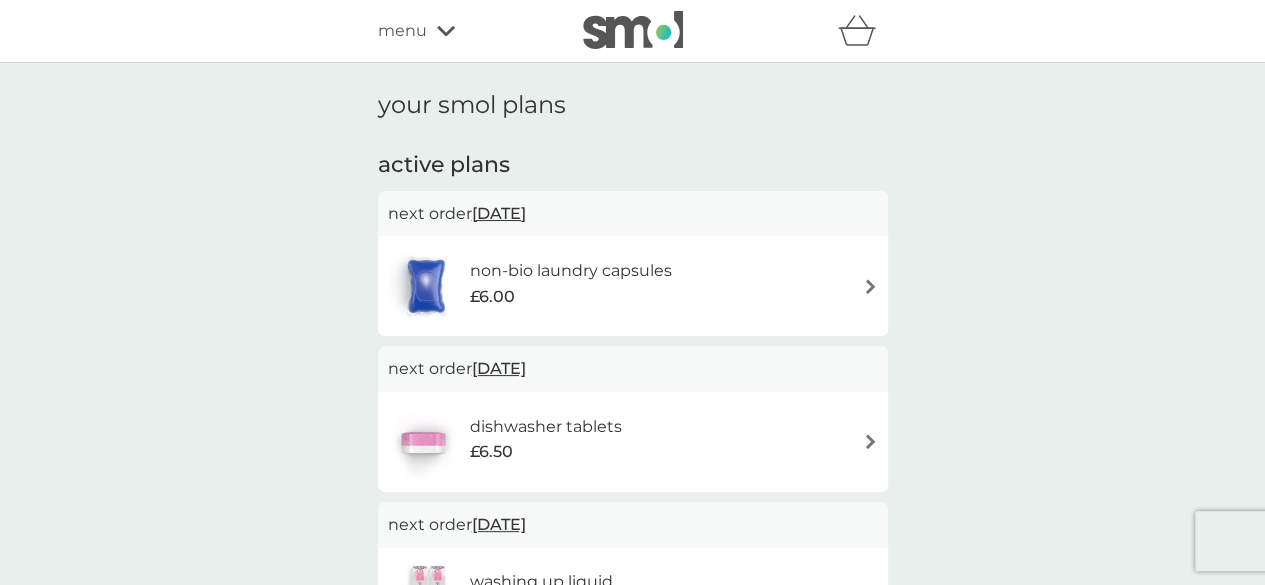 click on "non-bio laundry capsules £6.00" at bounding box center [633, 286] 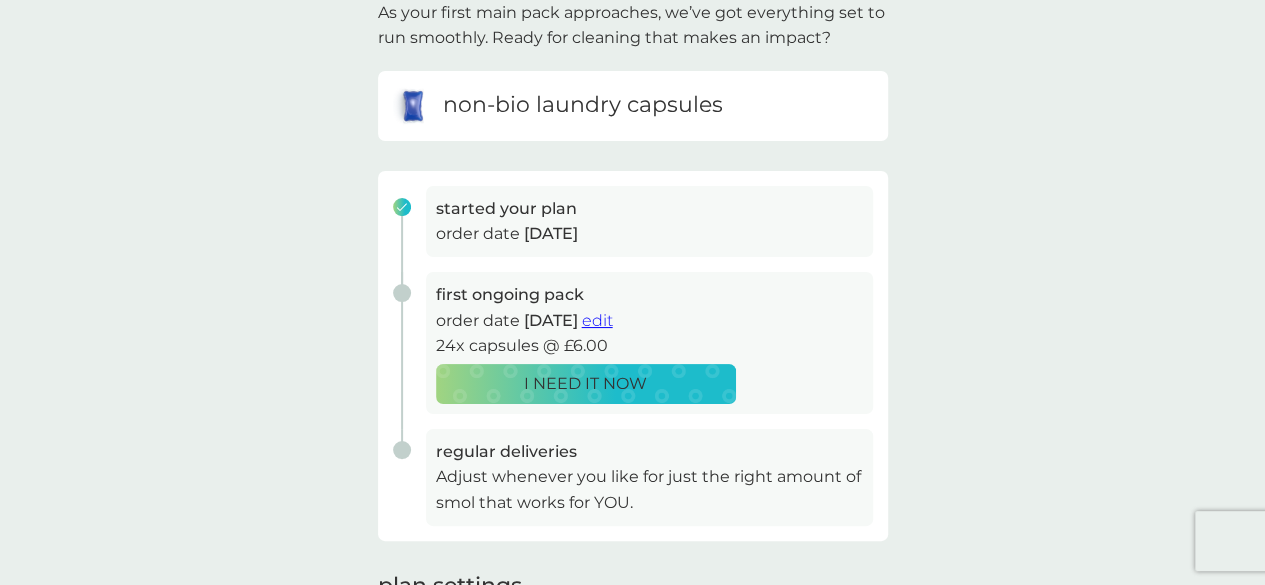 scroll, scrollTop: 145, scrollLeft: 0, axis: vertical 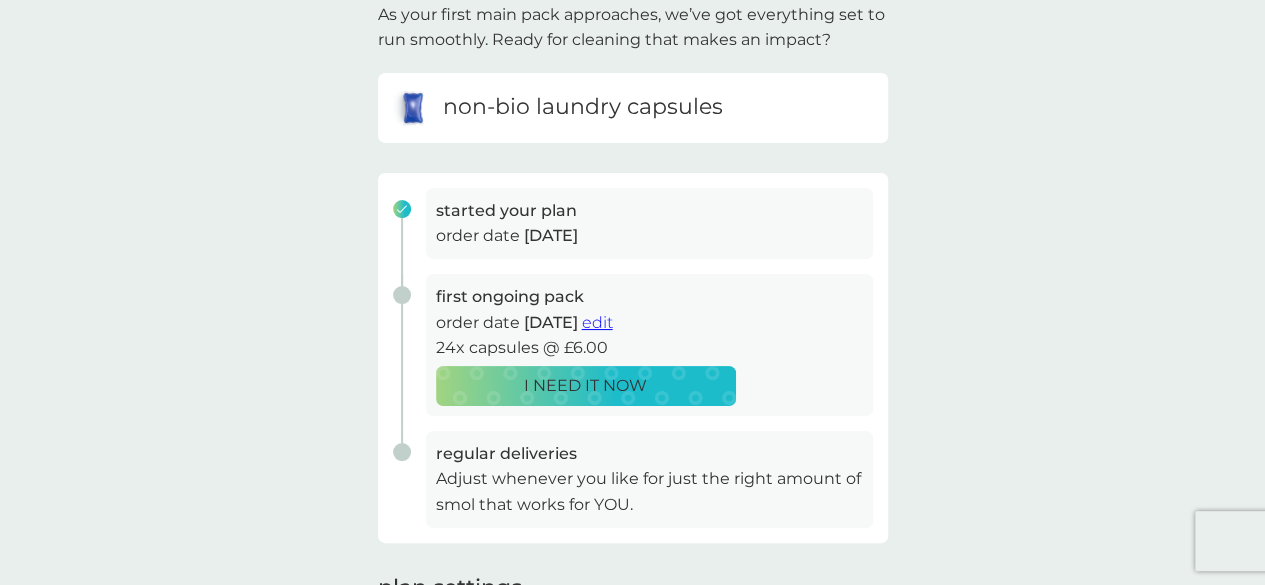click on "edit" at bounding box center [597, 322] 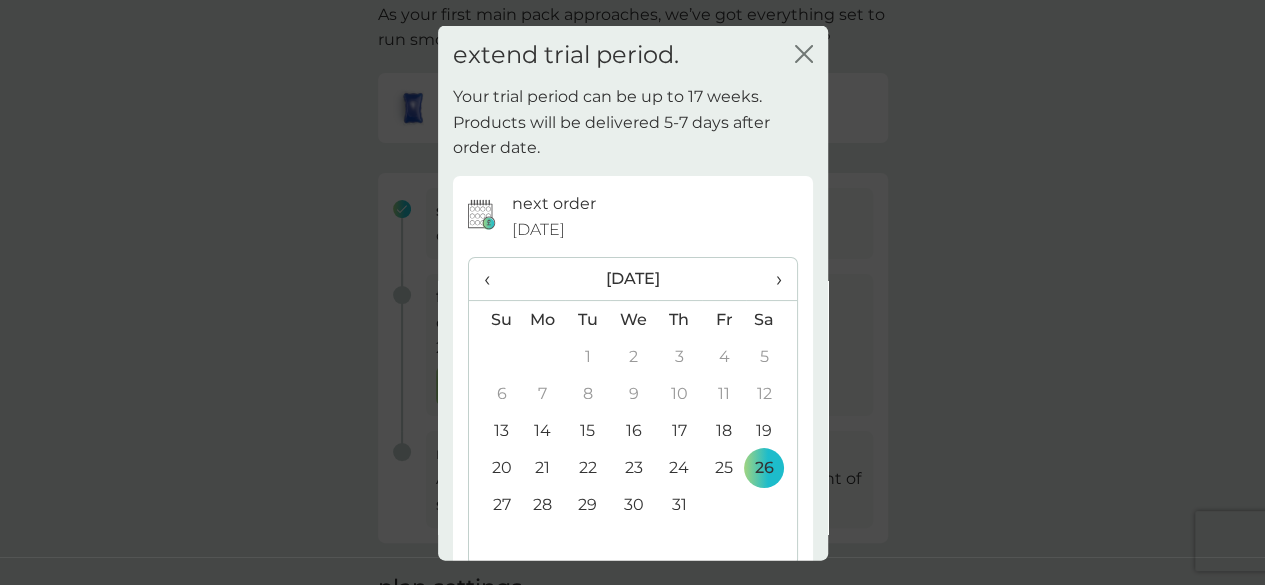 click on "›" at bounding box center (771, 279) 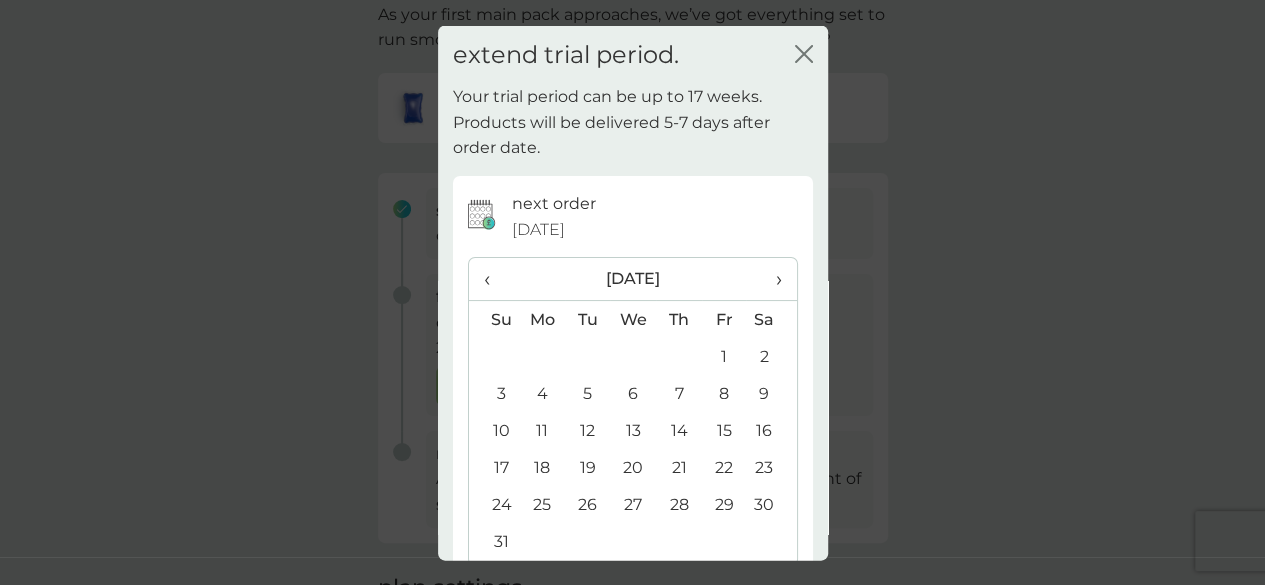 click on "26" at bounding box center [587, 504] 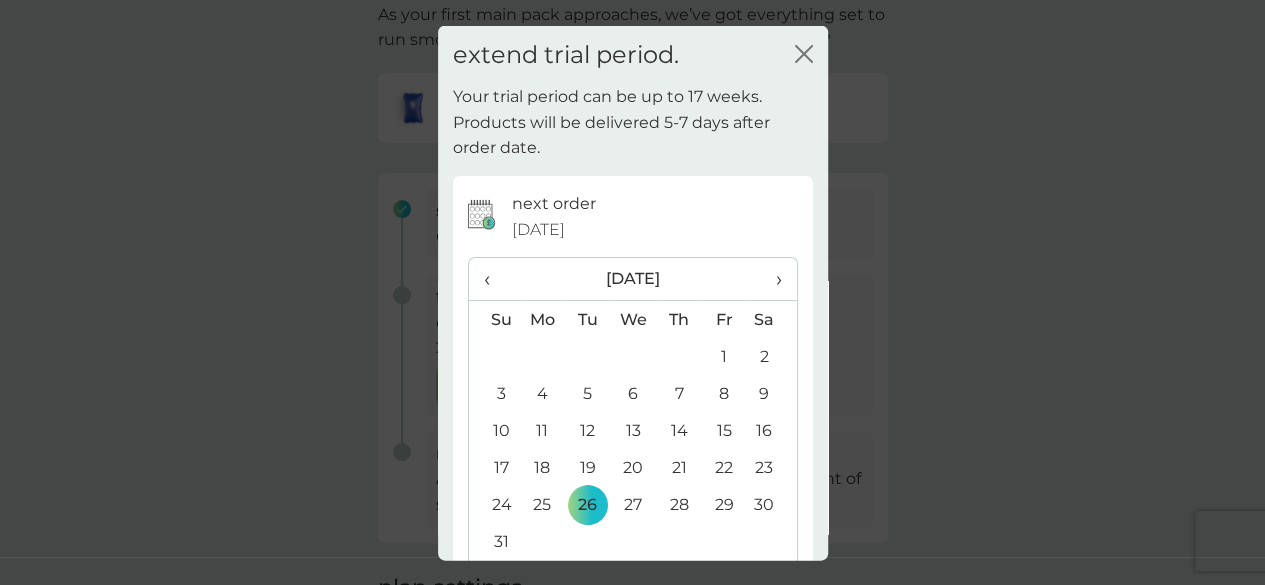 drag, startPoint x: 811, startPoint y: 386, endPoint x: 822, endPoint y: 502, distance: 116.520386 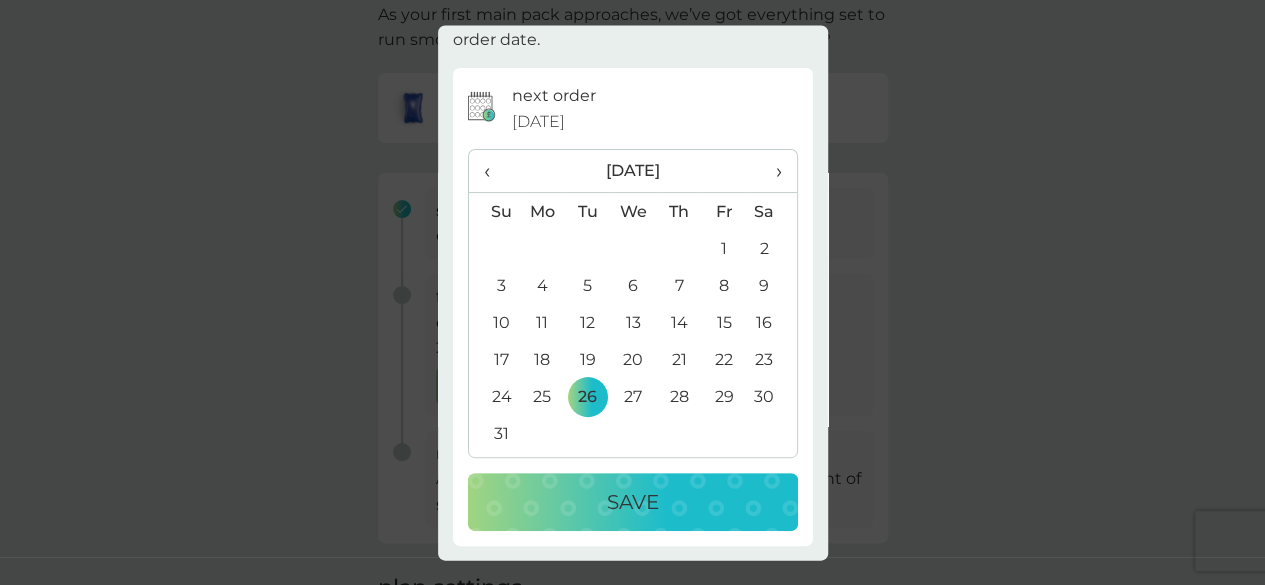 click on "Save" at bounding box center (633, 503) 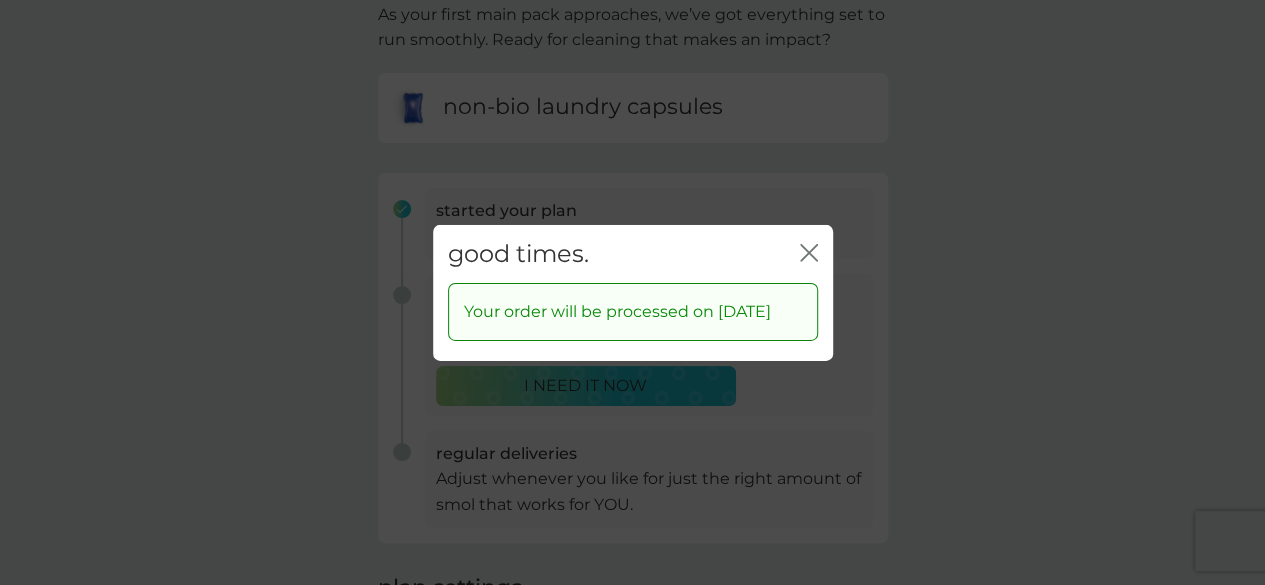click on "close" 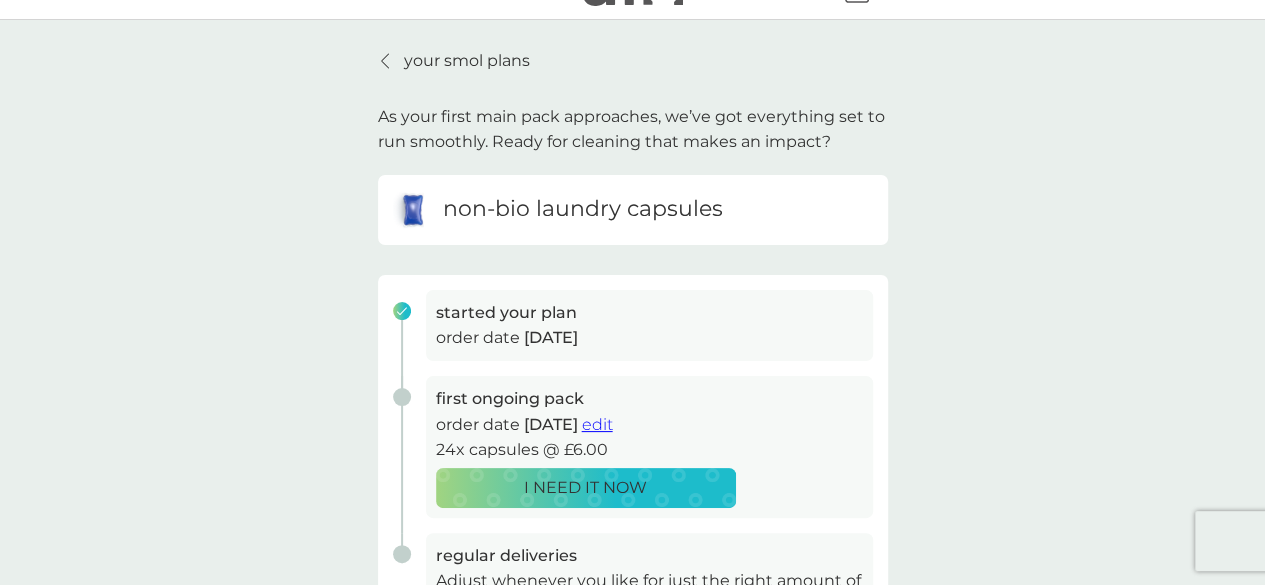 scroll, scrollTop: 20, scrollLeft: 0, axis: vertical 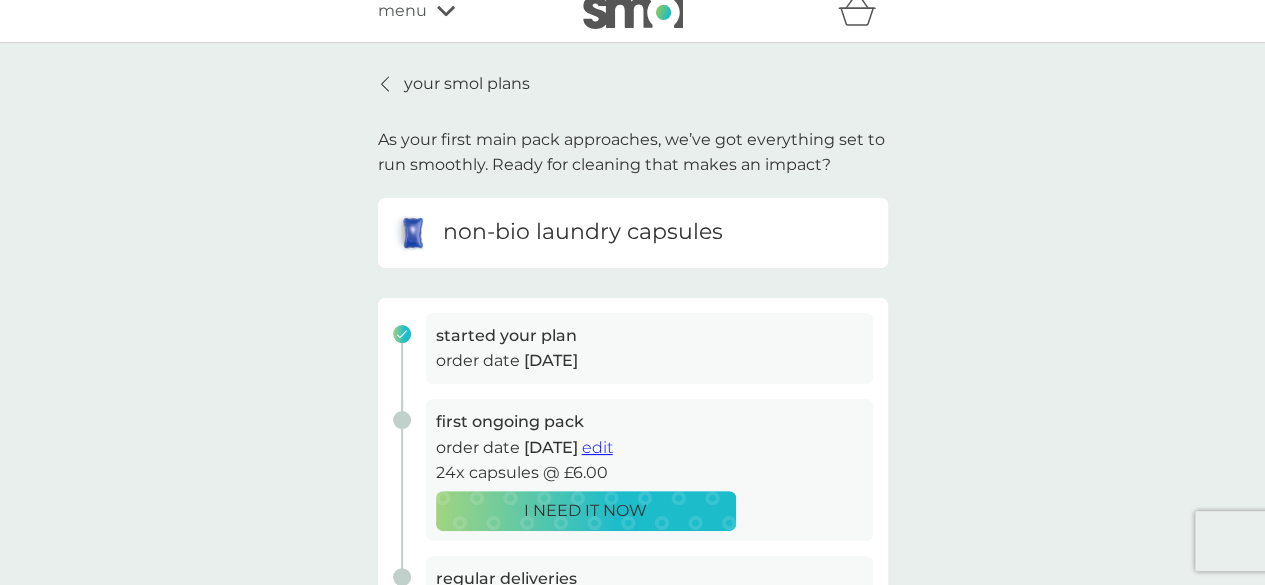 click on "menu" at bounding box center (463, 11) 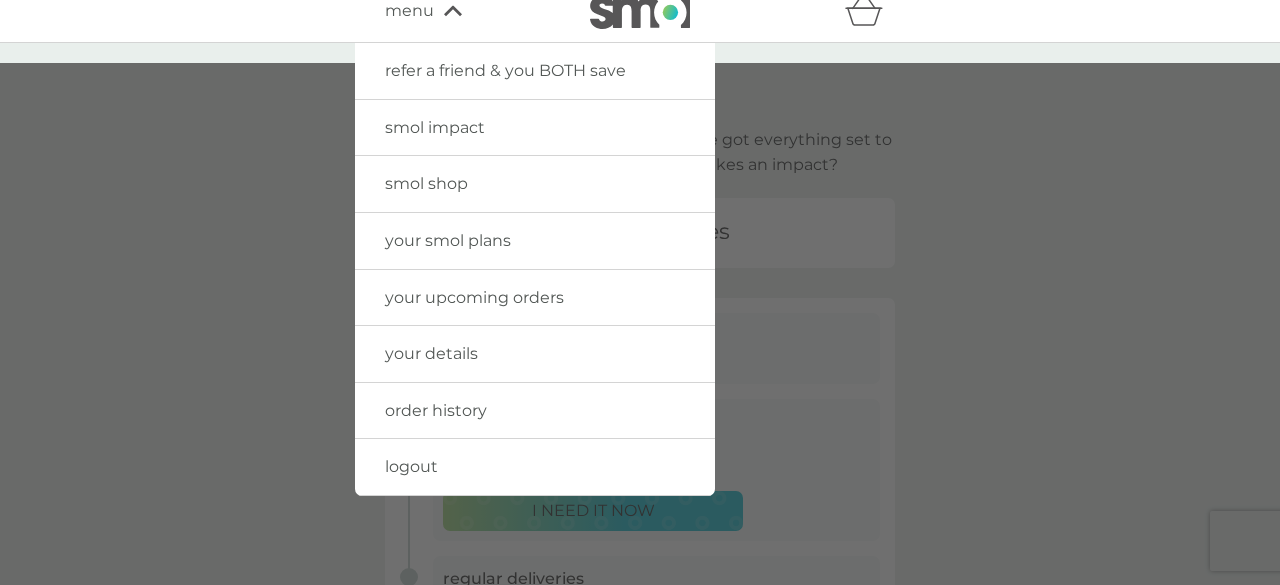 click at bounding box center (640, 355) 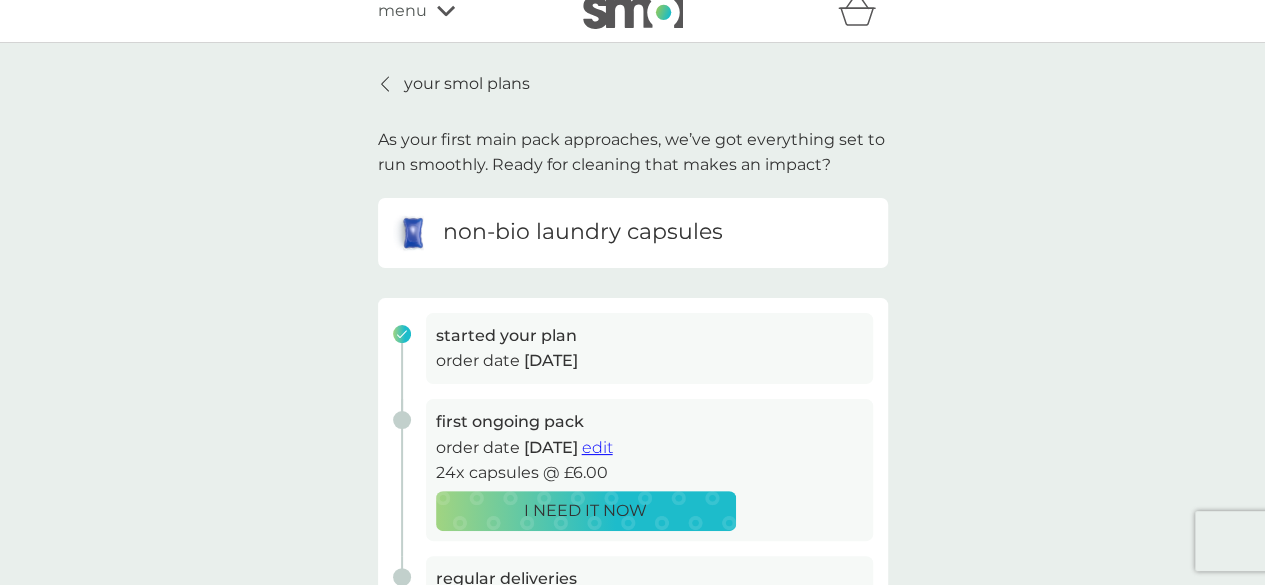 click at bounding box center (633, 10) 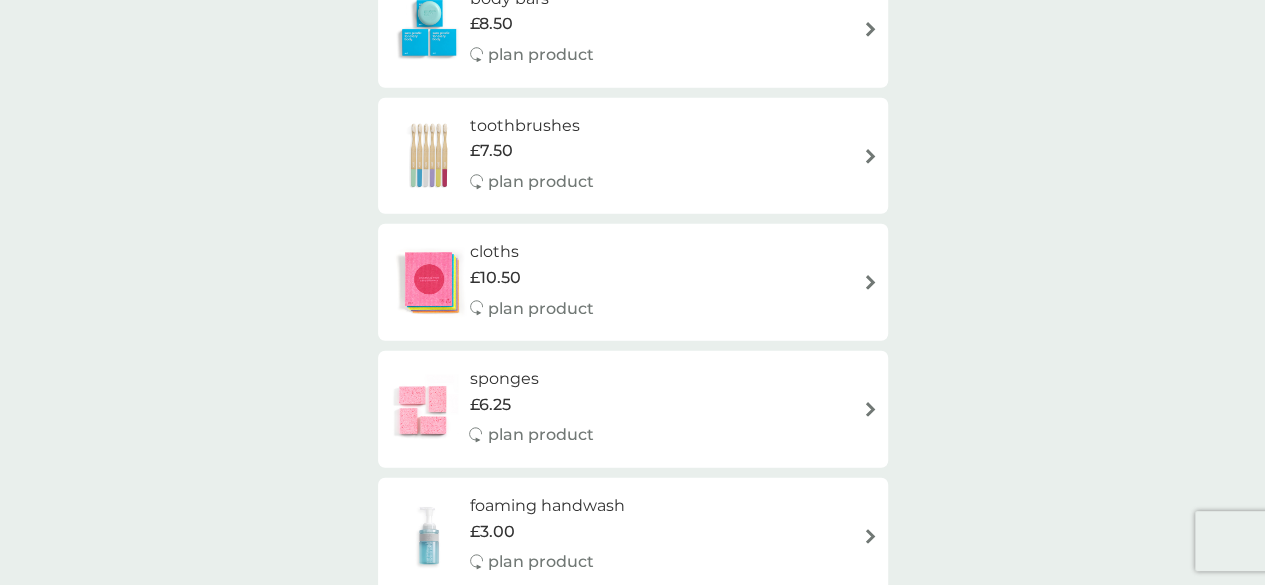 scroll, scrollTop: 0, scrollLeft: 0, axis: both 